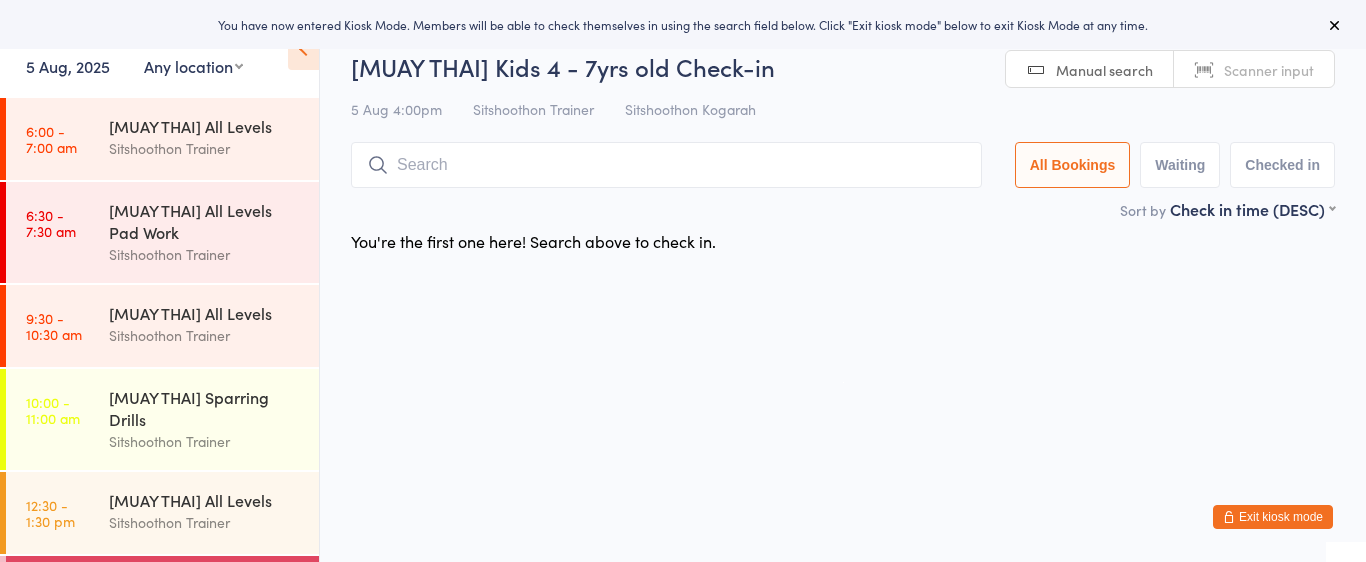 scroll, scrollTop: 0, scrollLeft: 0, axis: both 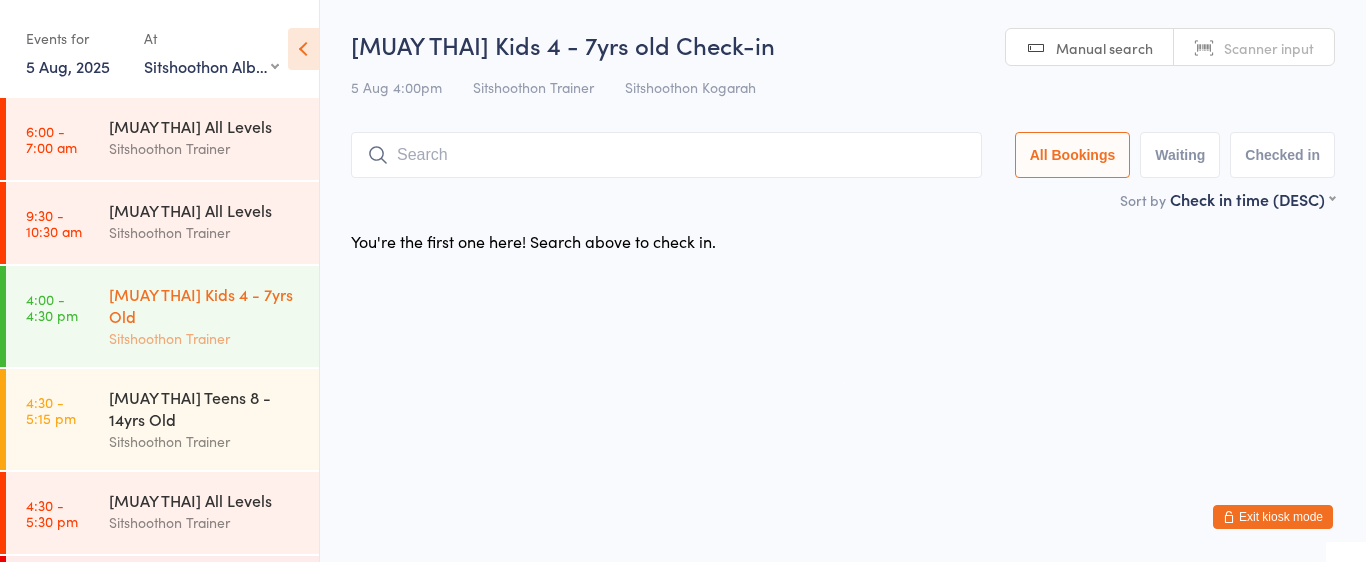 click on "[MUAY THAI] Kids 4 - 7yrs Old" at bounding box center [205, 305] 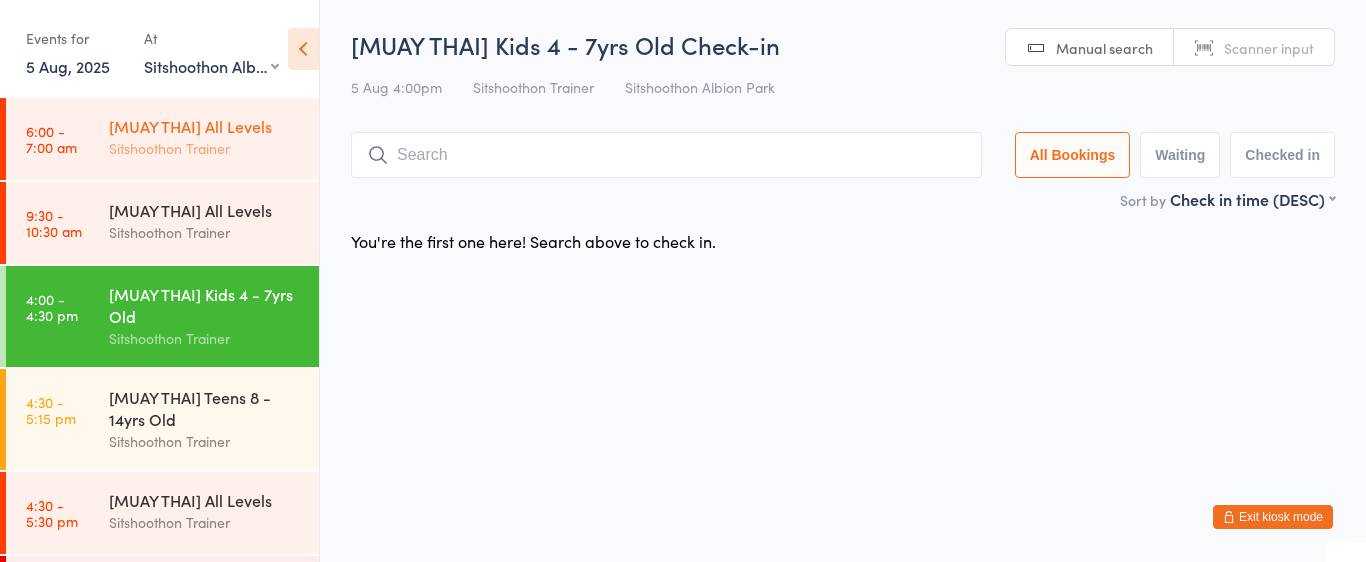 click on "Sitshoothon Trainer" at bounding box center (205, 148) 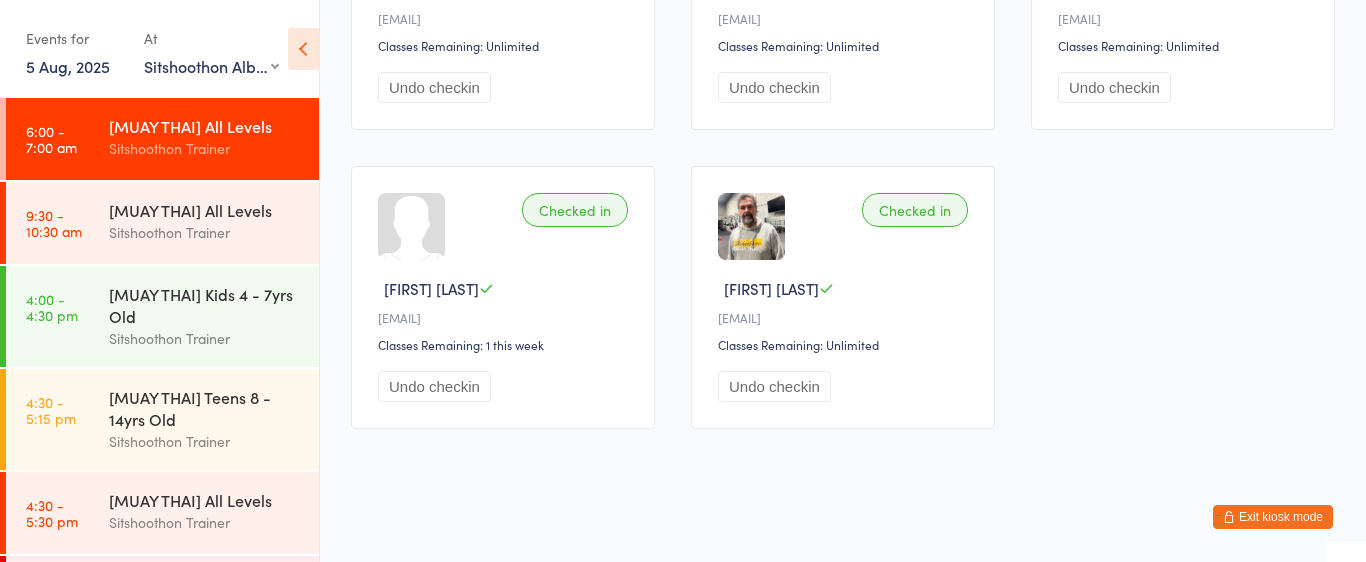 scroll, scrollTop: 372, scrollLeft: 0, axis: vertical 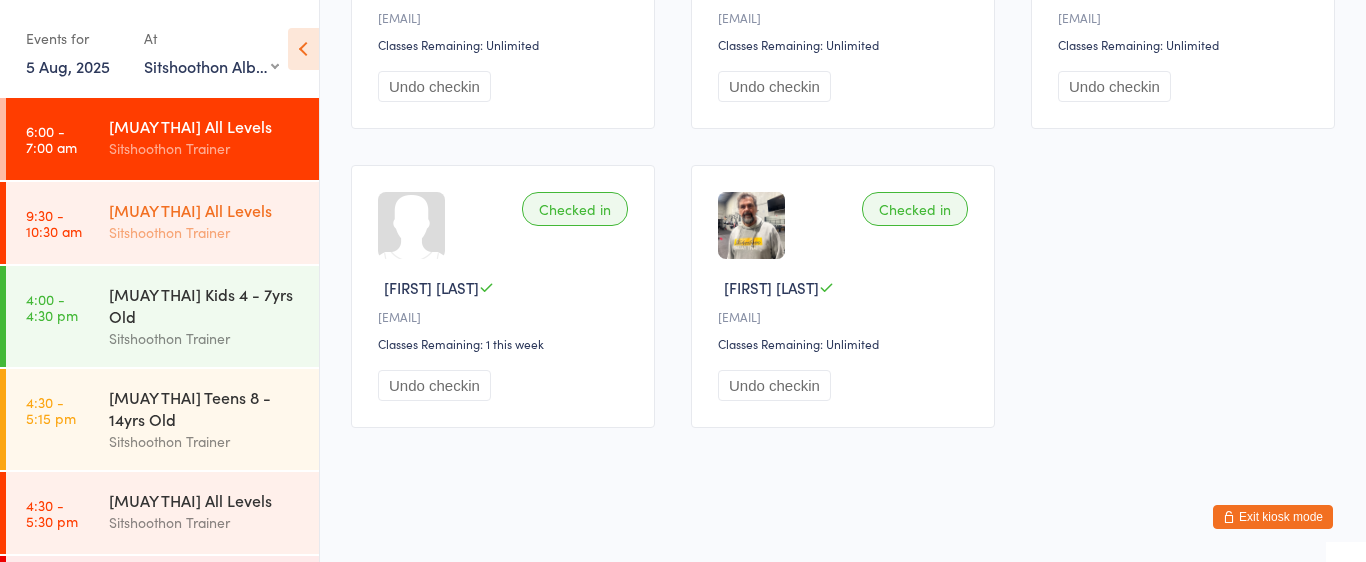click on "[MUAY THAI] All Levels Sitshoothon Trainer" at bounding box center [214, 221] 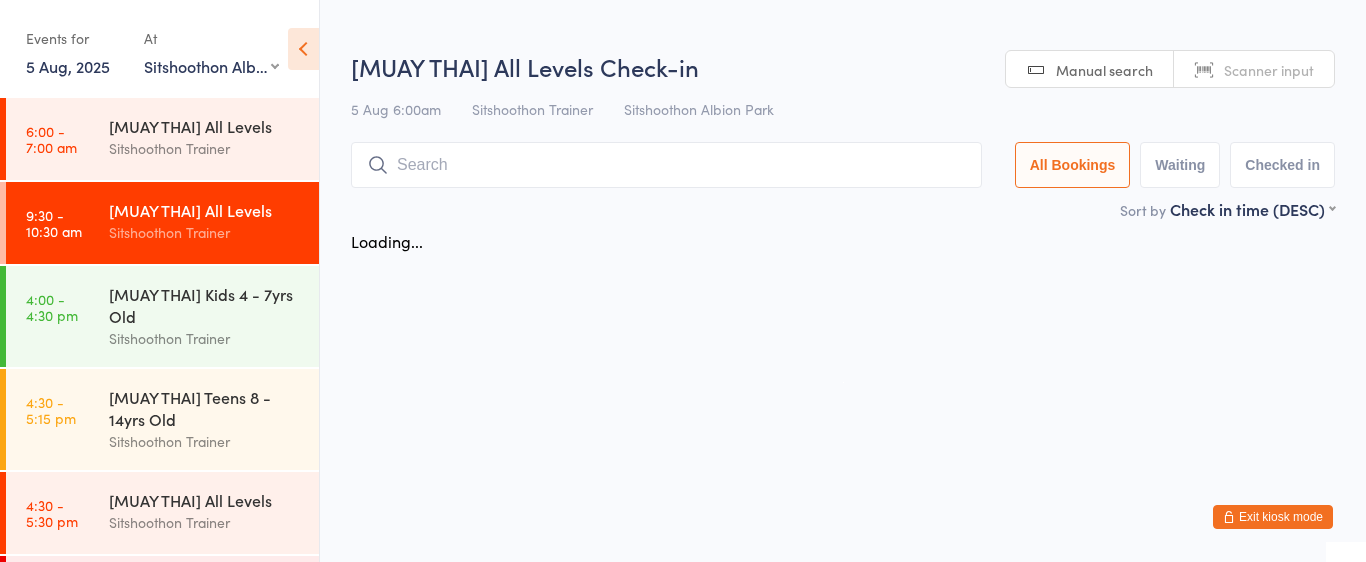 scroll, scrollTop: 0, scrollLeft: 0, axis: both 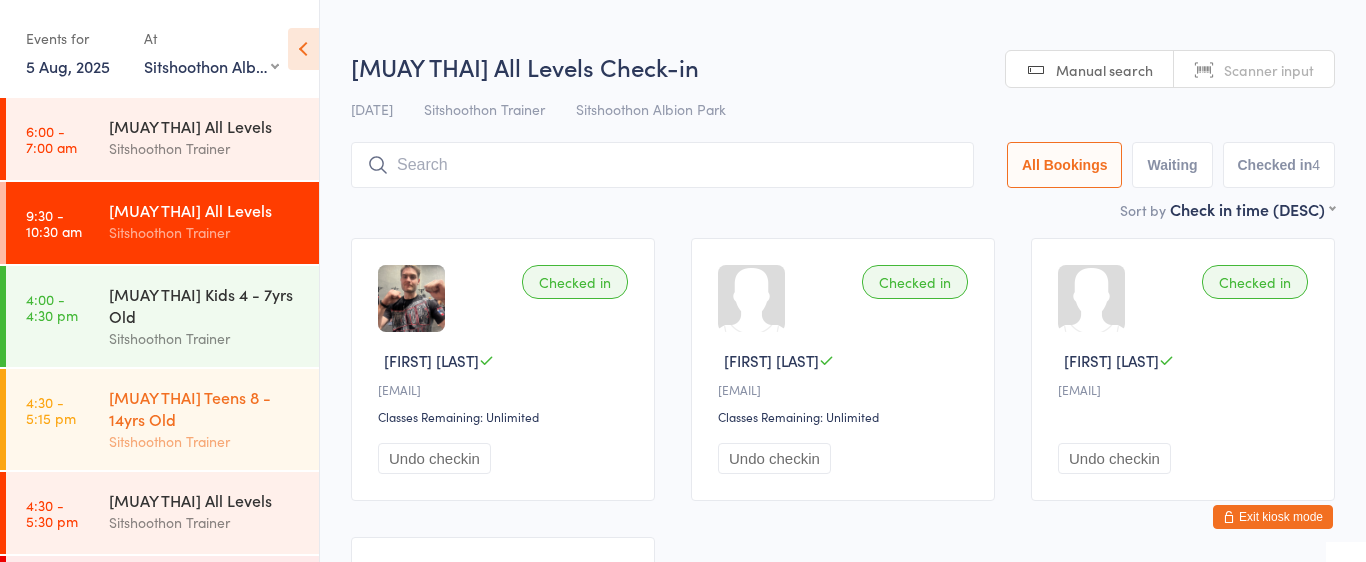 click on "[ACTIVITY] [AGE_GROUP] [AGE_GROUP] [ACTIVITY]" at bounding box center [214, 419] 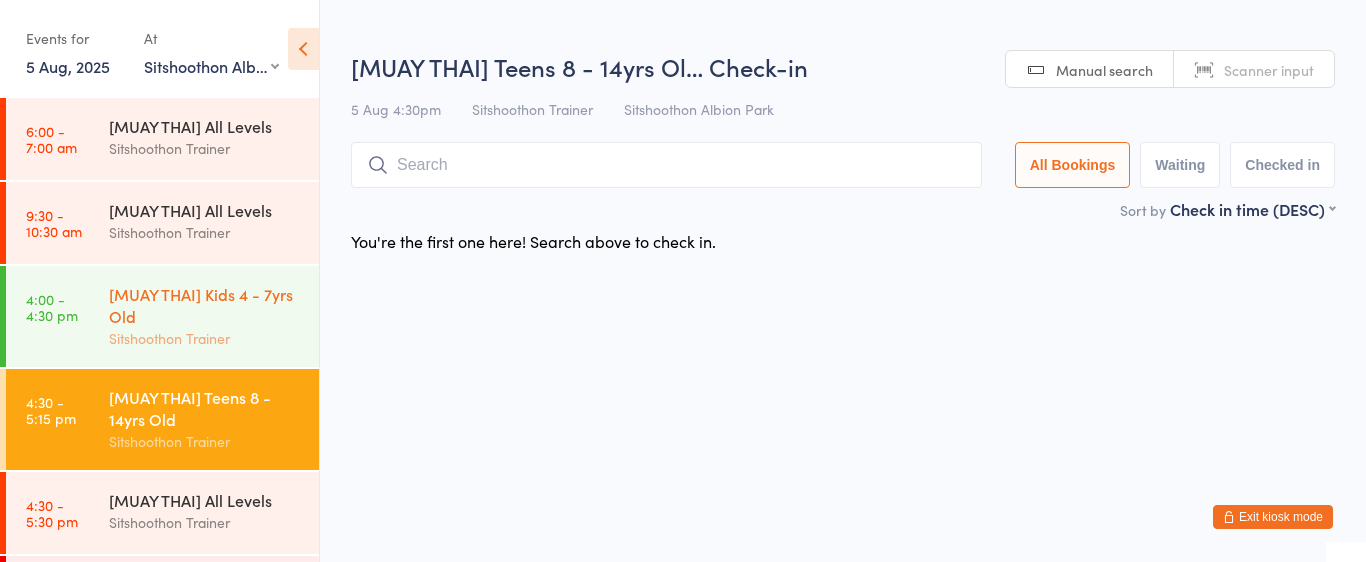 click on "[MUAY THAI] Kids 4 - 7yrs Old Sitshoothon Trainer" at bounding box center [214, 316] 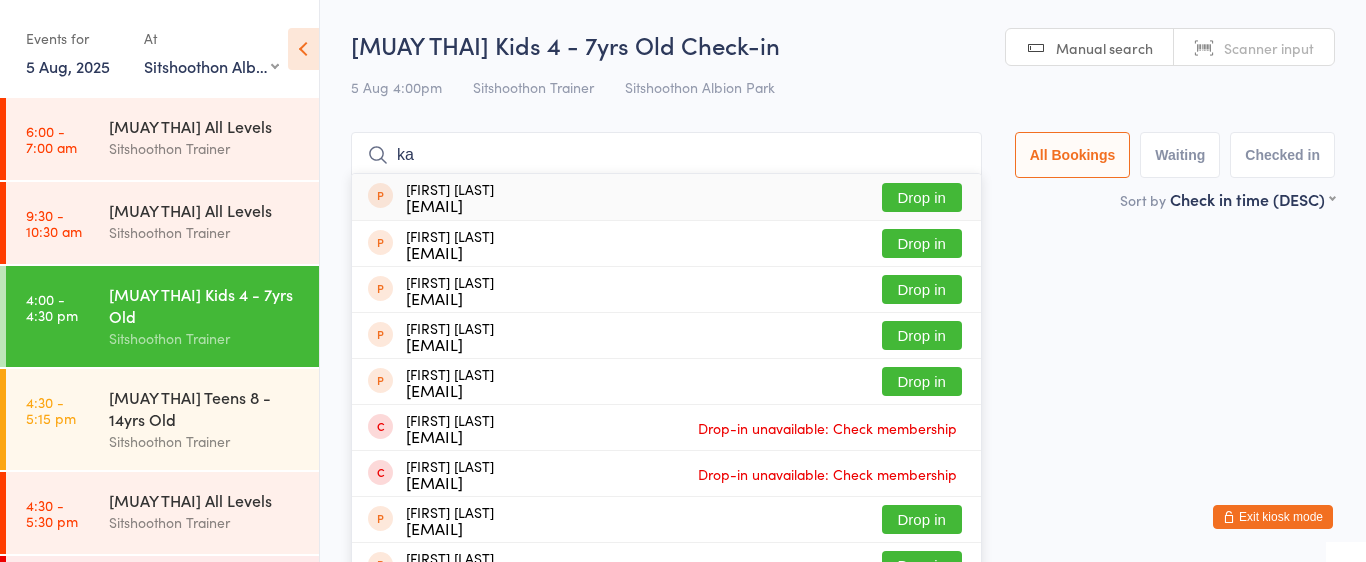 type on "k" 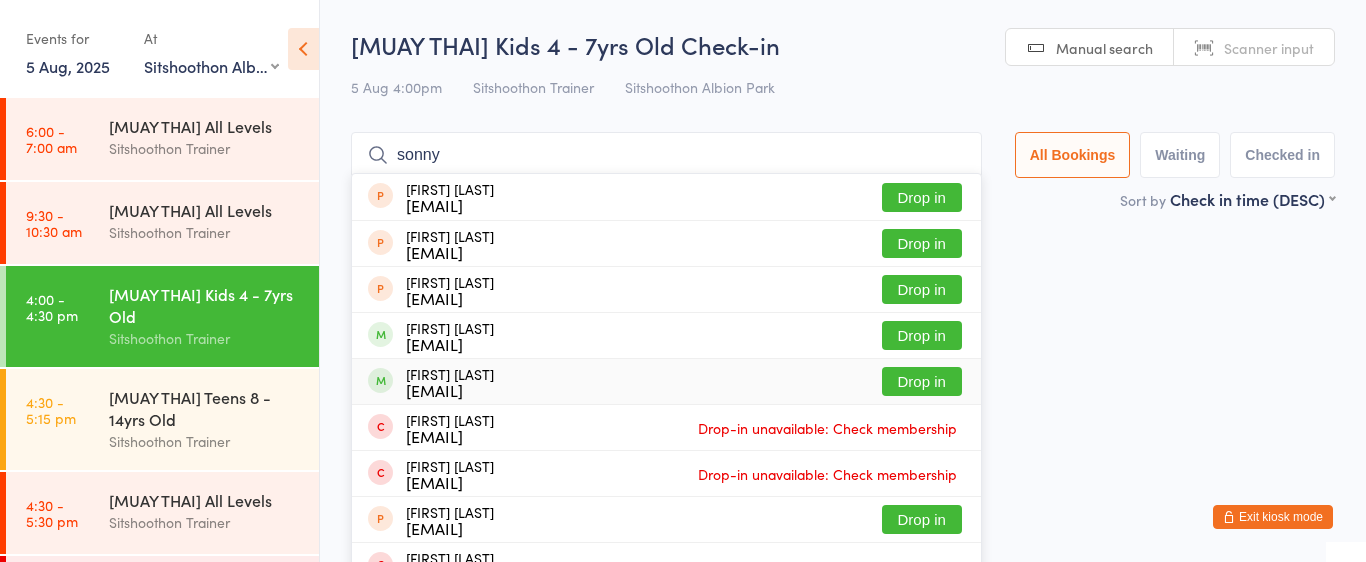 type on "sonny" 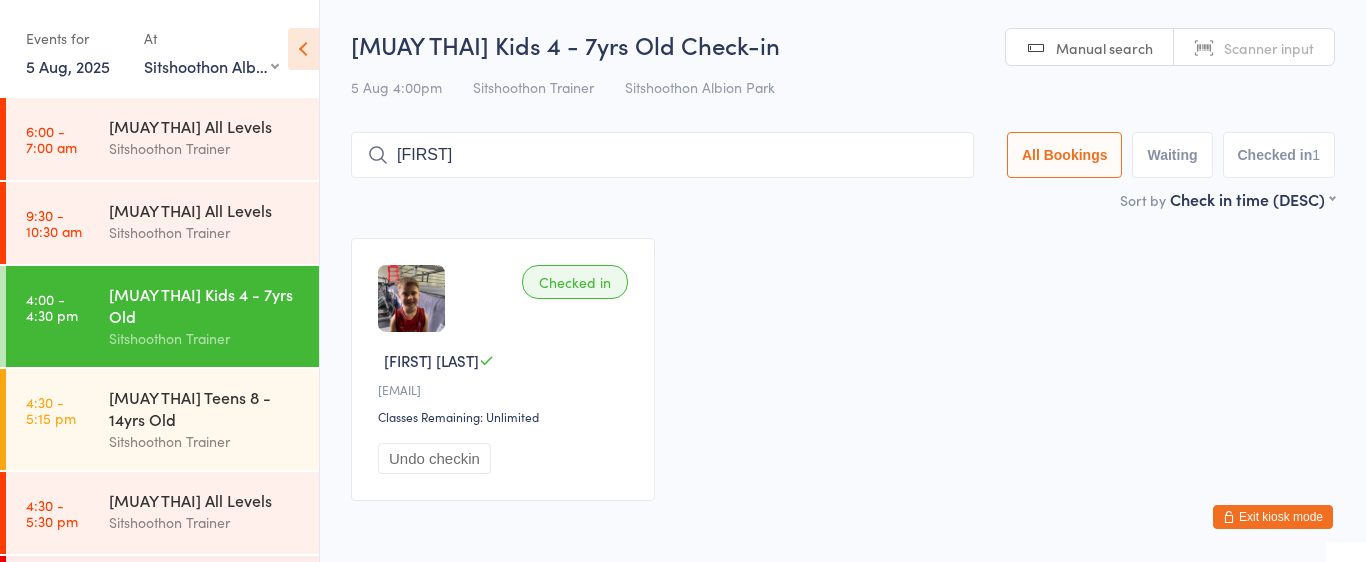 type on "[FIRST]" 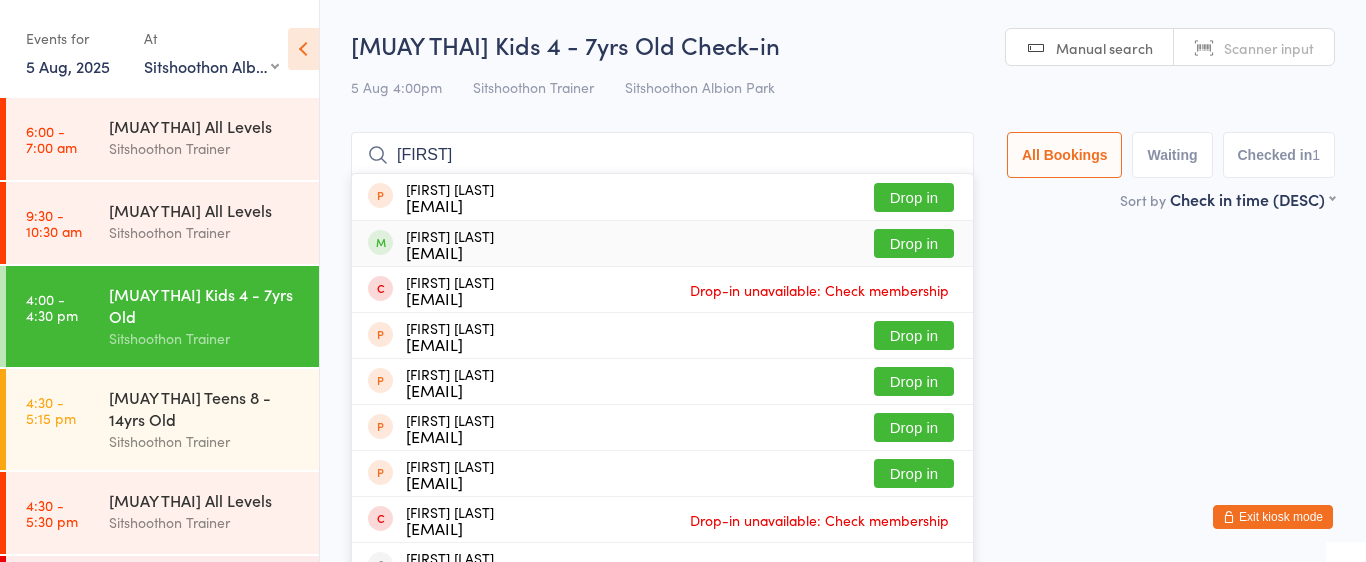 click on "Drop in" at bounding box center (914, 243) 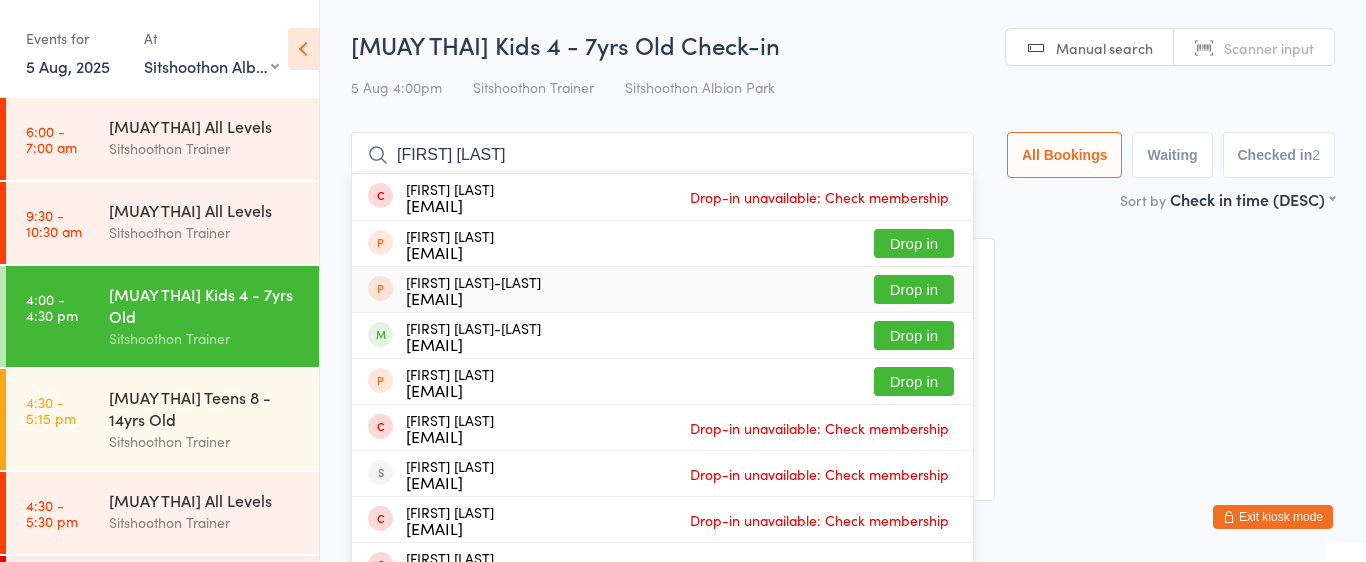 type on "[FIRST] [LAST]" 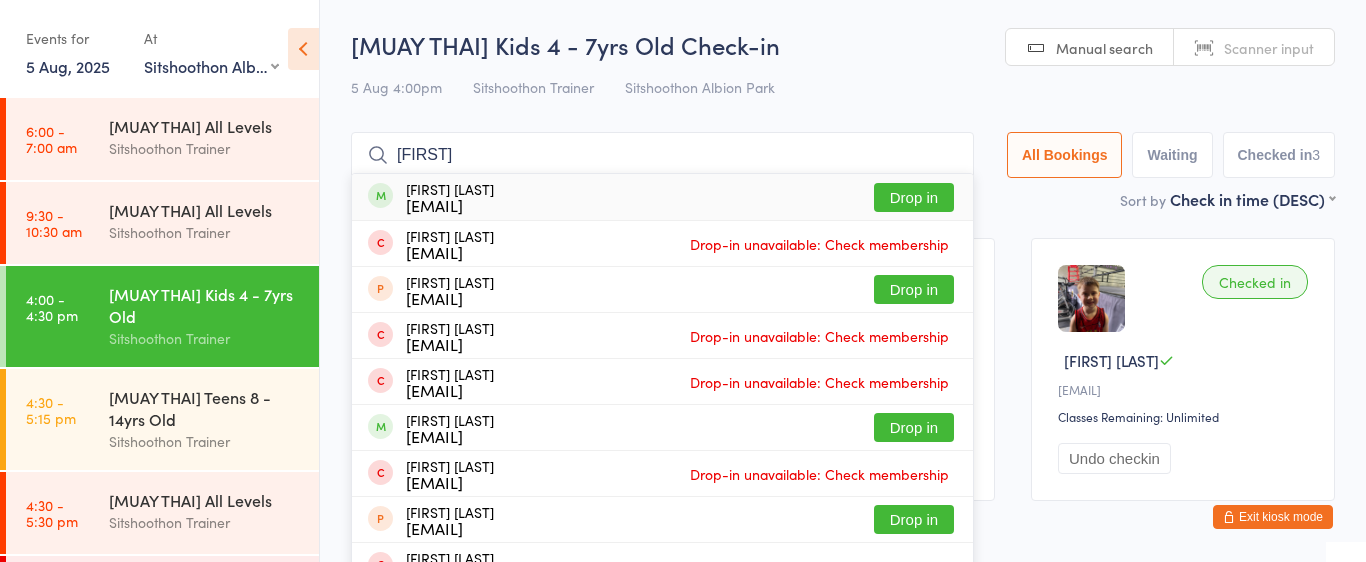 type on "[FIRST]" 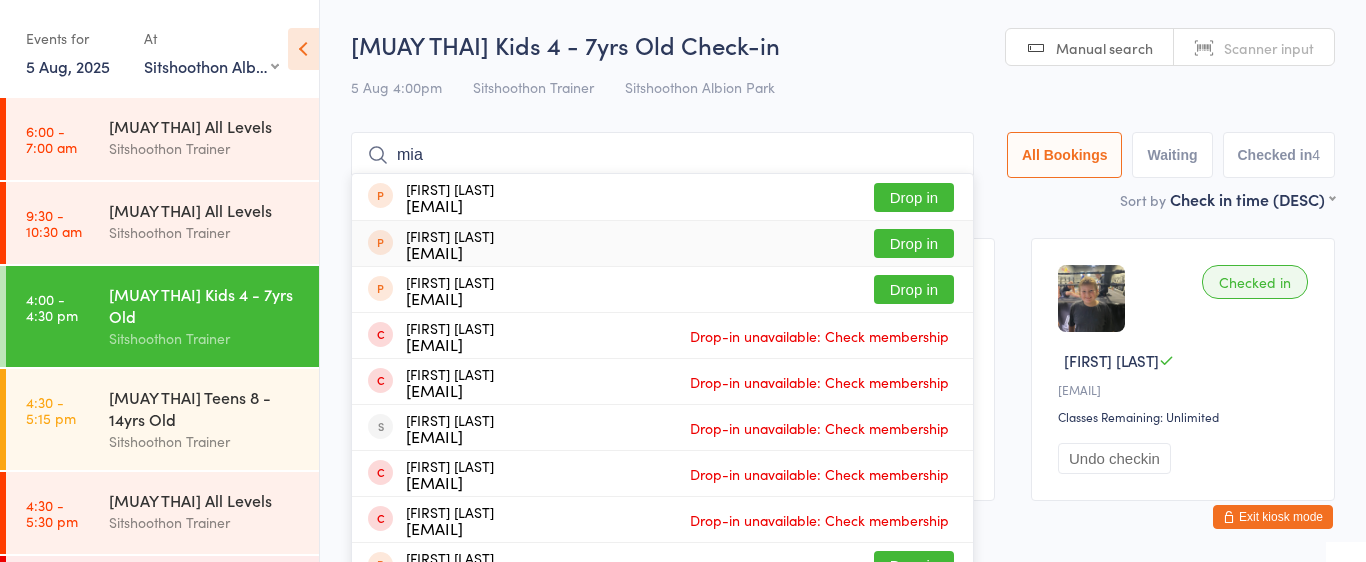 type on "mia" 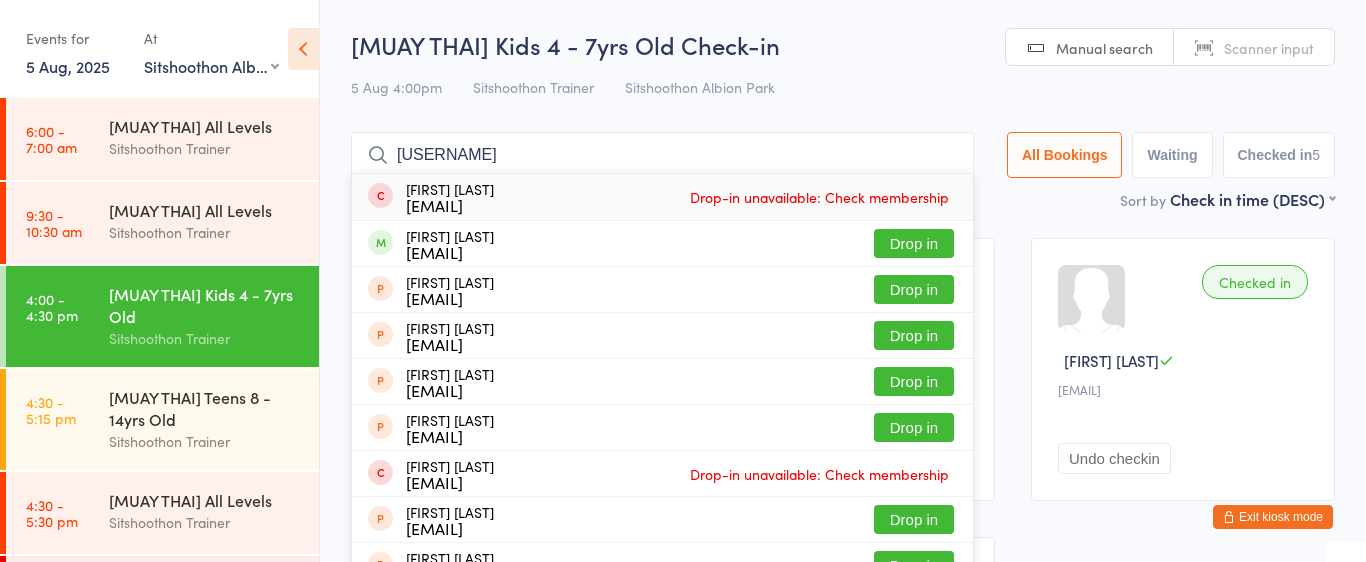 type on "[USERNAME]" 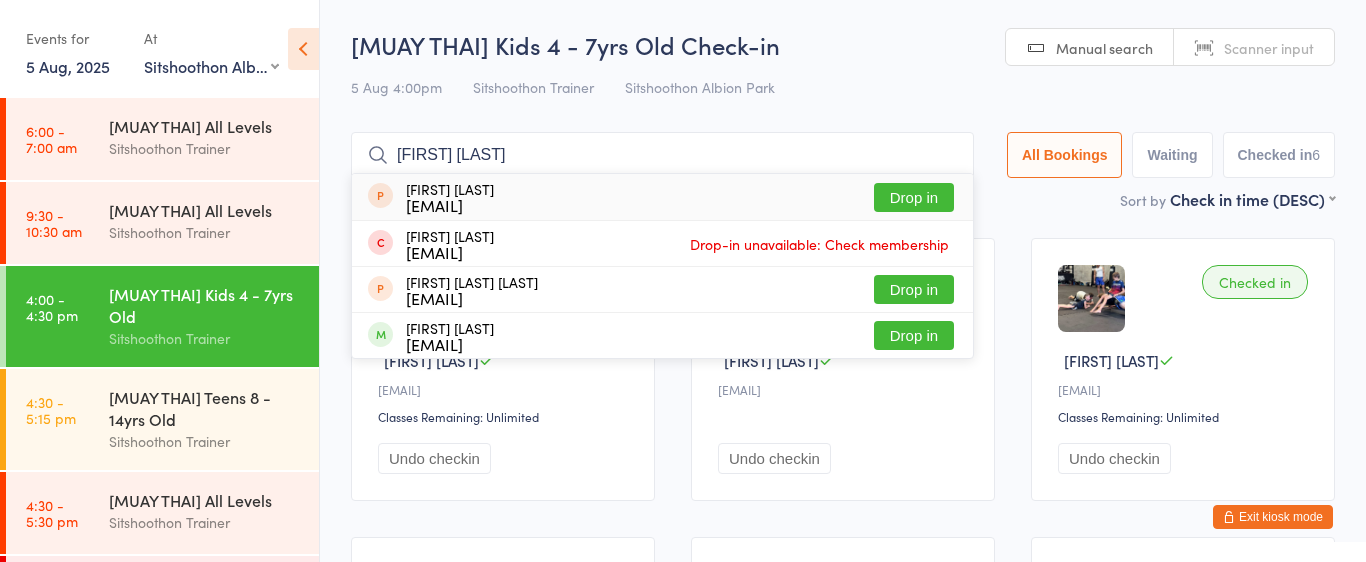 type on "[FIRST] [LAST]" 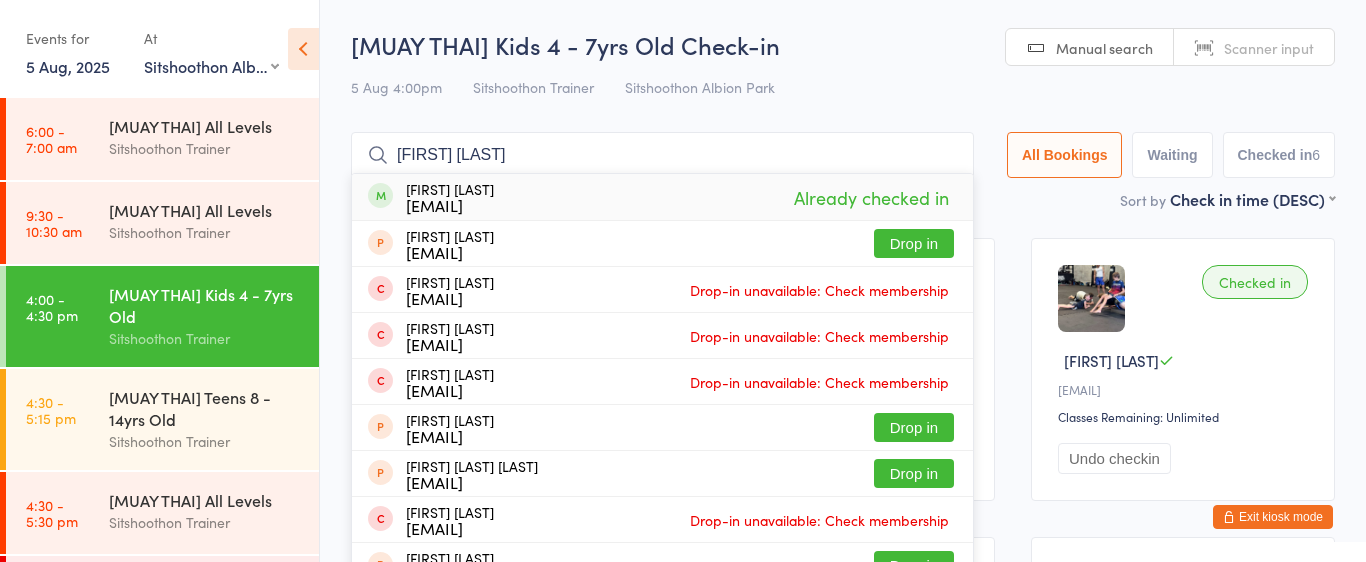 click on "[FIRST] [LAST]" at bounding box center [662, 155] 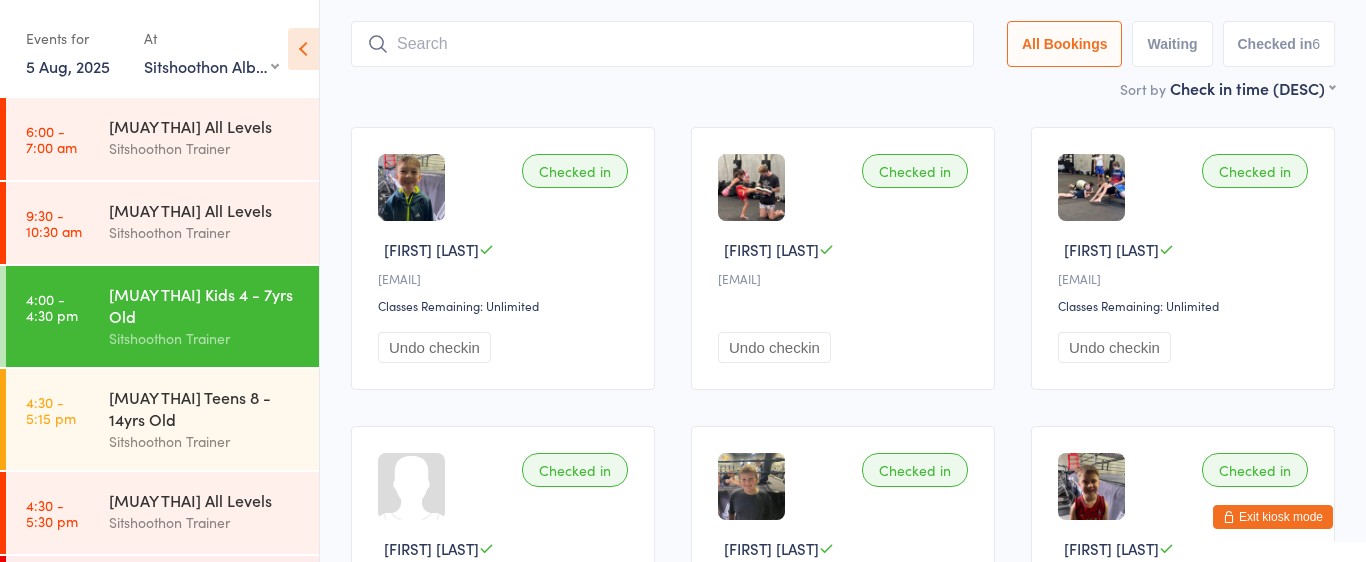 scroll, scrollTop: 132, scrollLeft: 0, axis: vertical 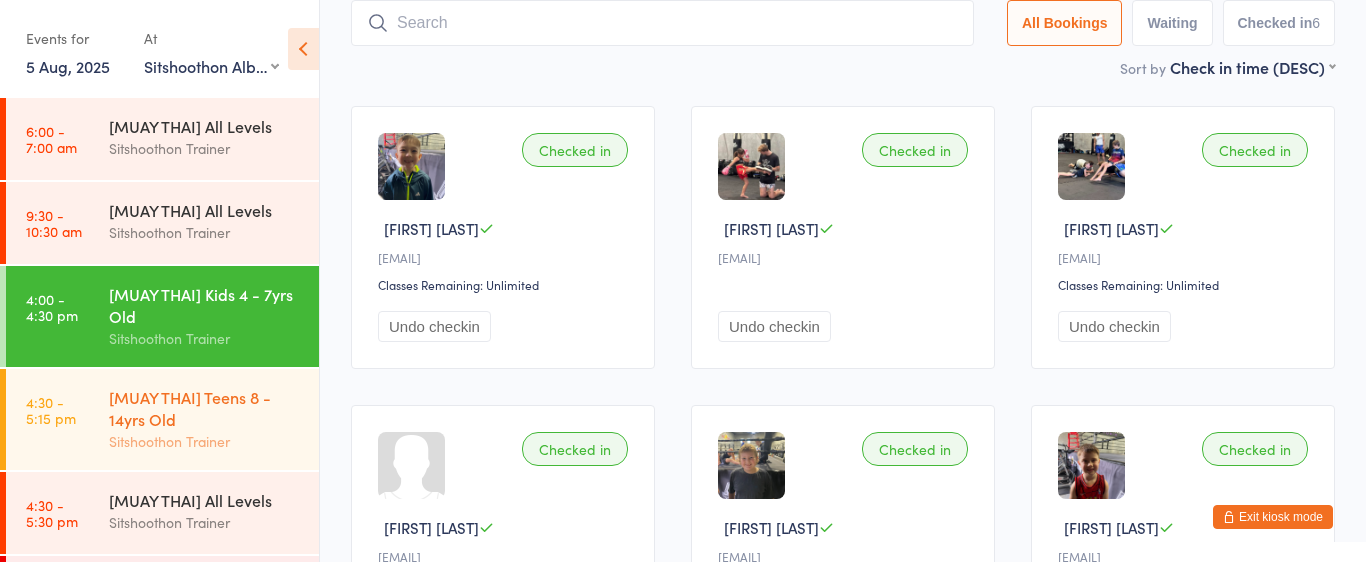 click on "Sitshoothon Trainer" at bounding box center (205, 441) 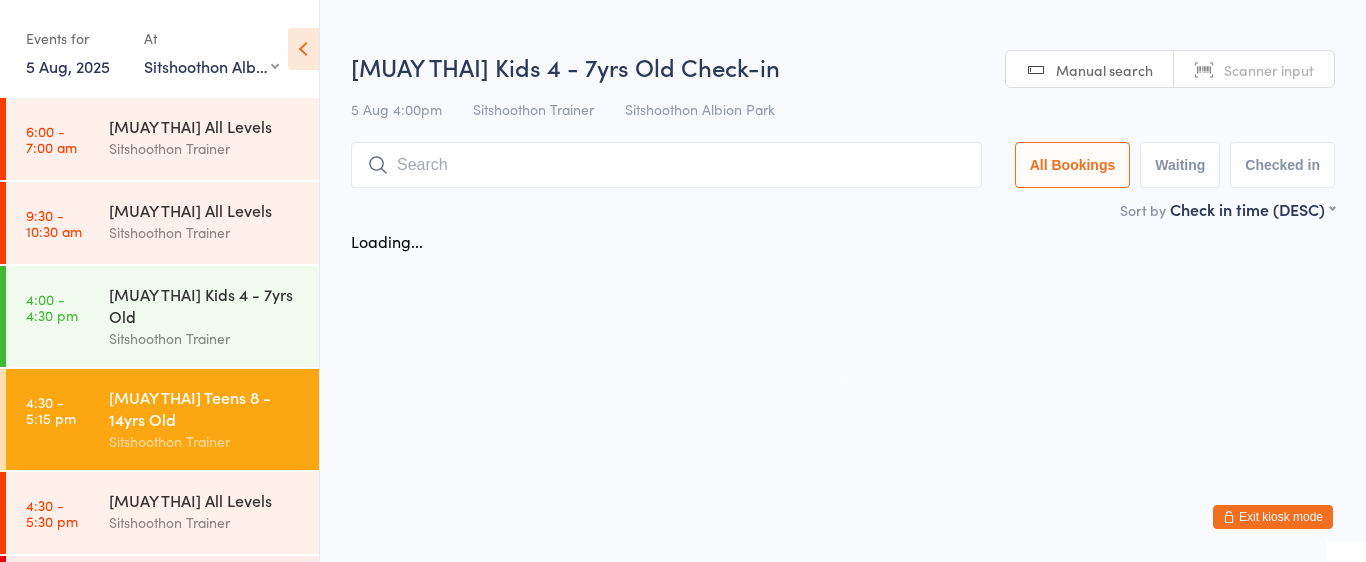scroll, scrollTop: 0, scrollLeft: 0, axis: both 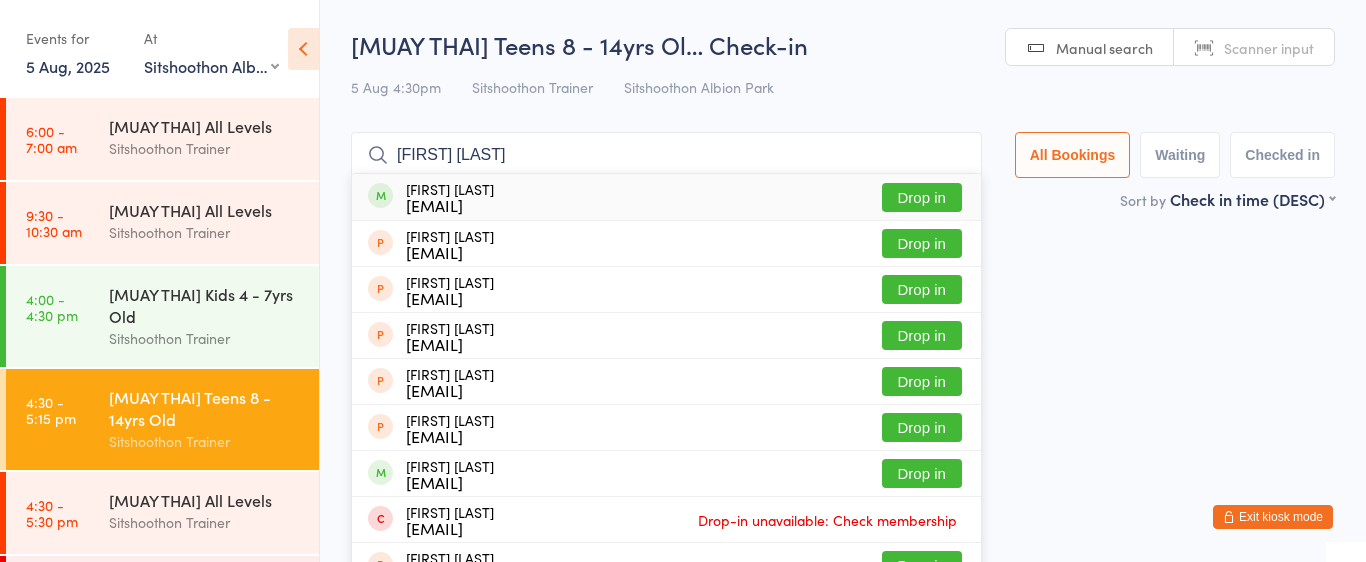 type on "[FIRST] [LAST]" 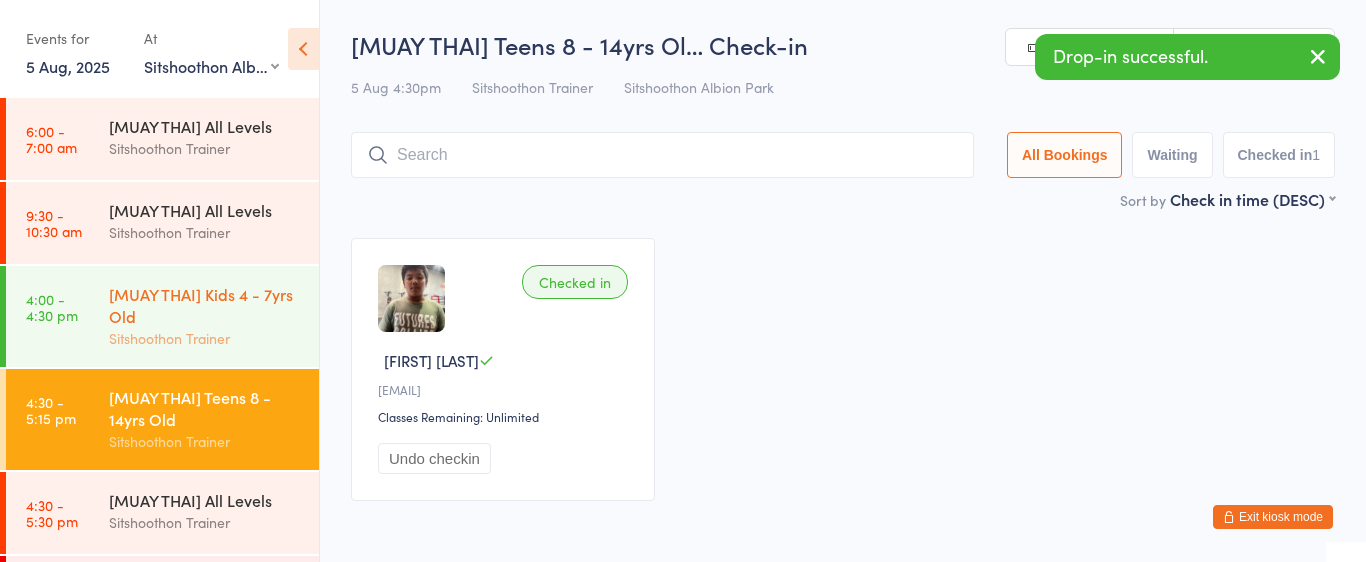 click on "Sitshoothon Trainer" at bounding box center [205, 338] 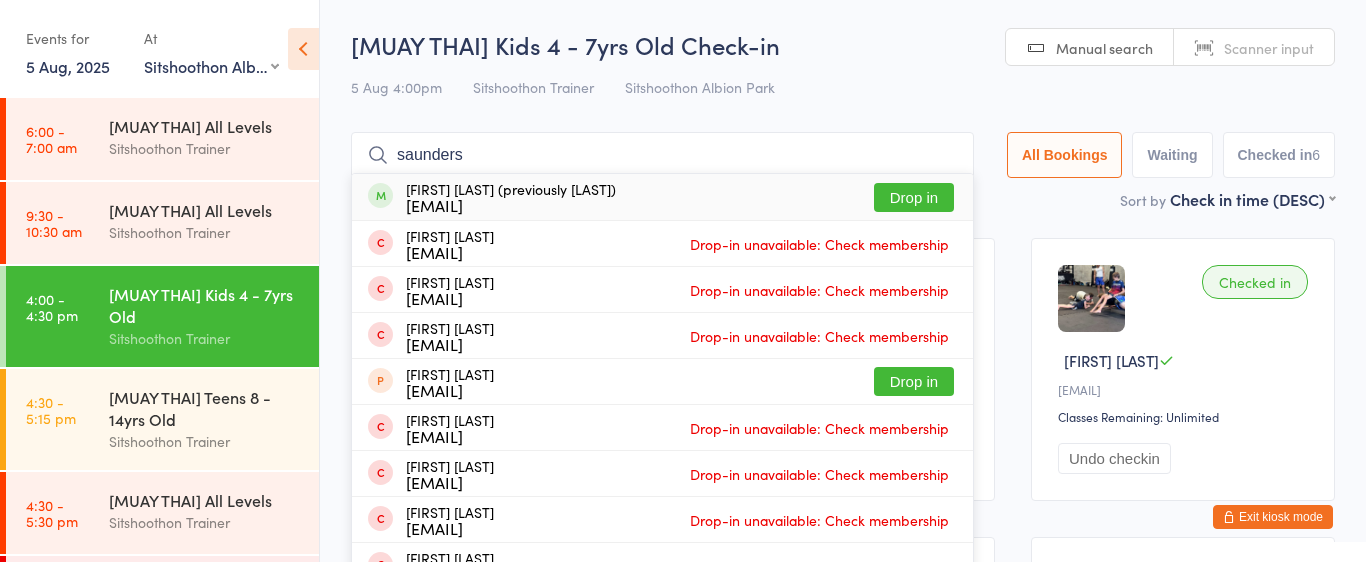 type on "saunders" 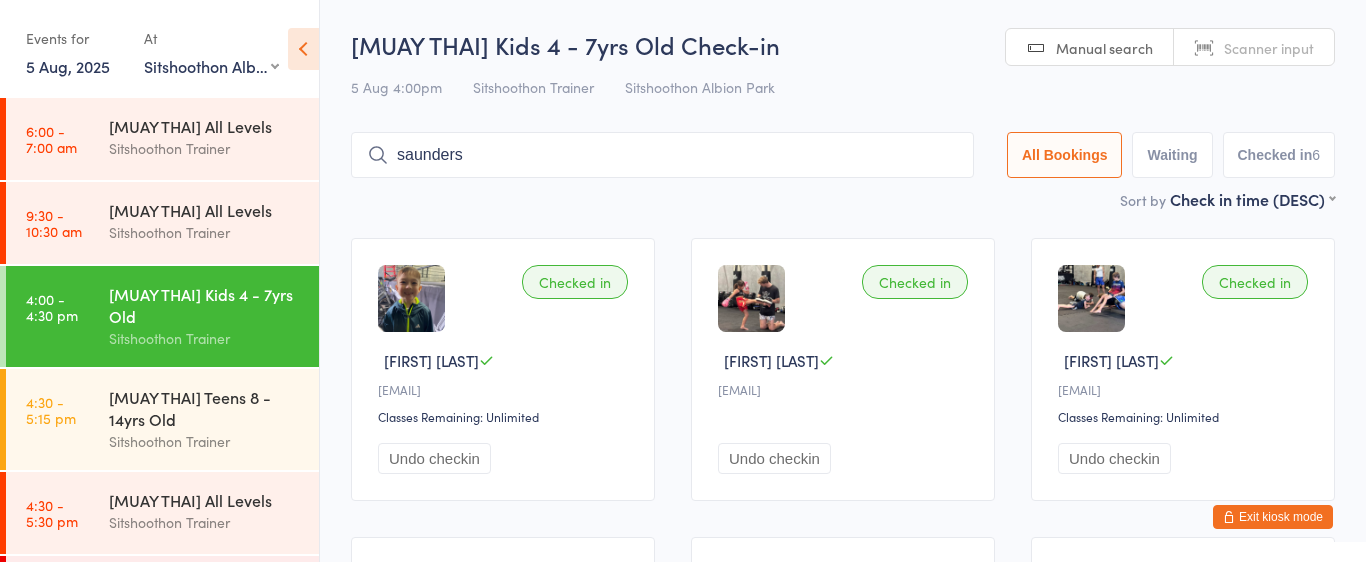 type 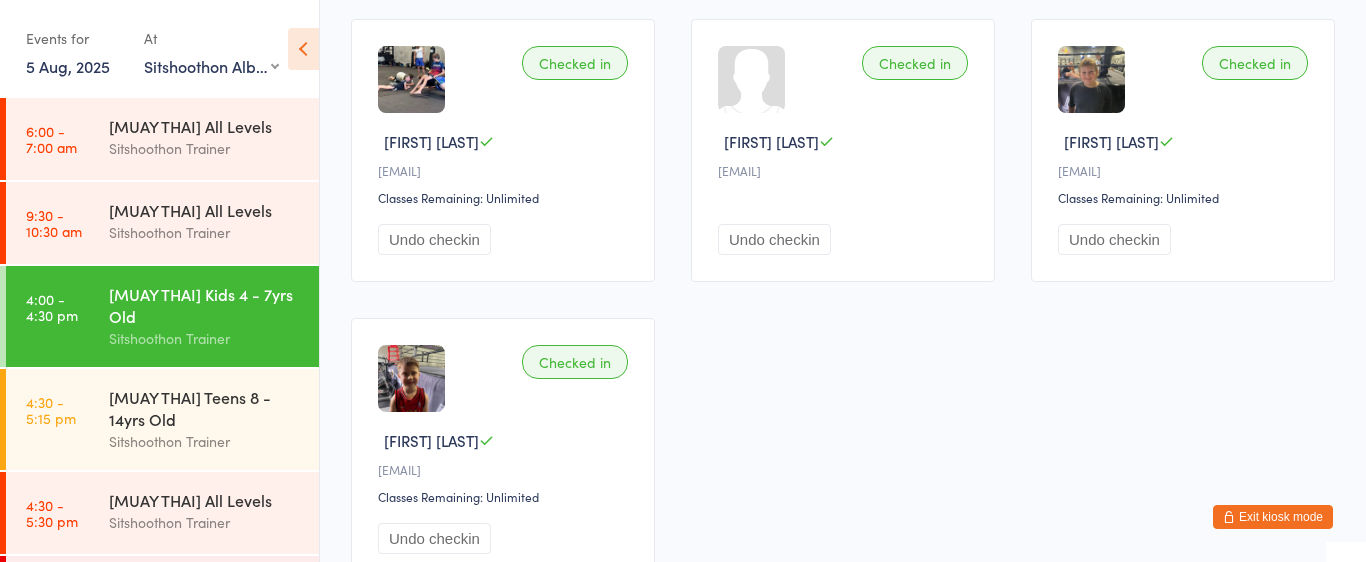 scroll, scrollTop: 522, scrollLeft: 0, axis: vertical 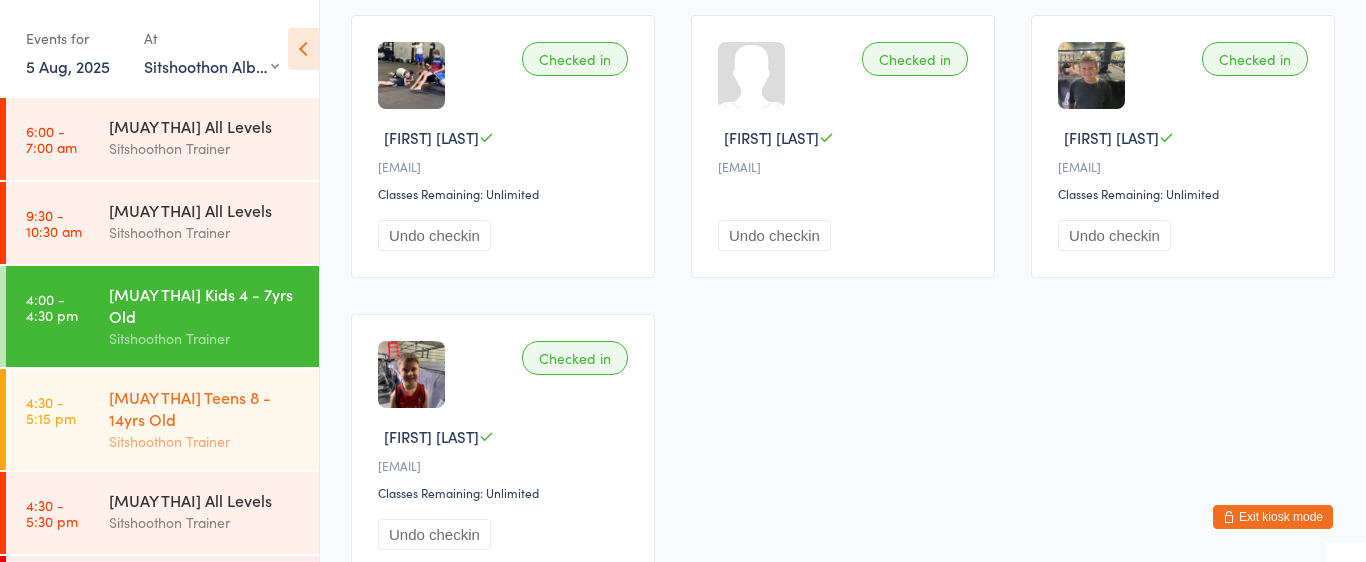 click on "[MUAY THAI] Teens 8 - 14yrs Old" at bounding box center (205, 408) 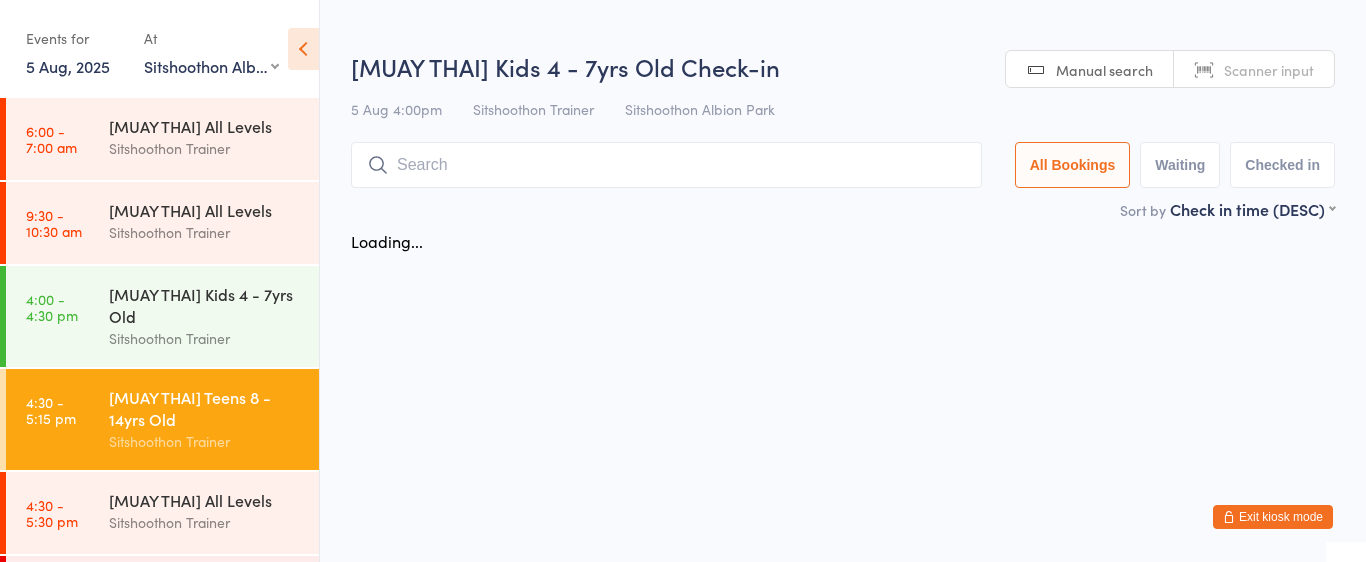 scroll, scrollTop: 0, scrollLeft: 0, axis: both 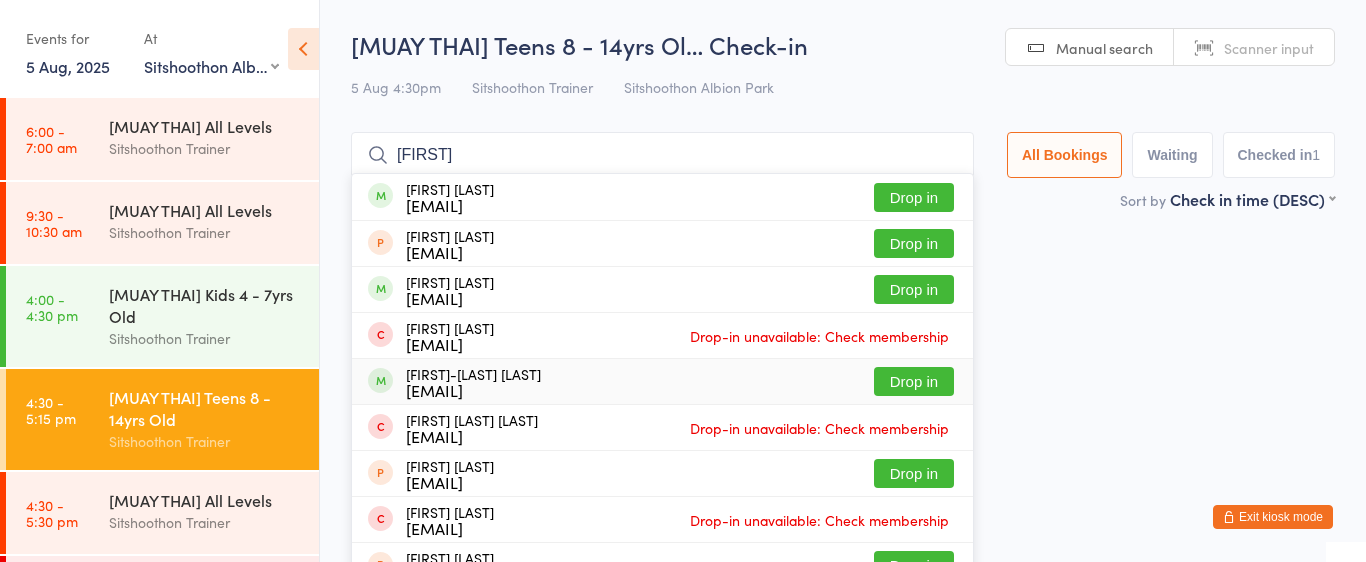 type on "[FIRST]" 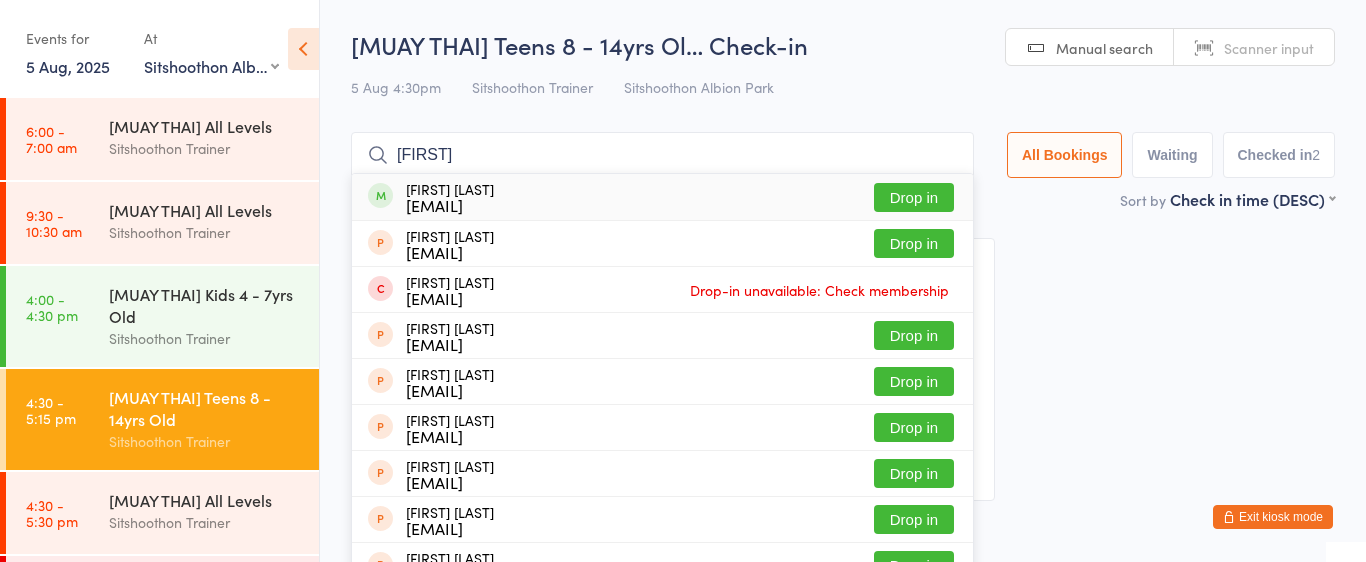 type on "[FIRST]" 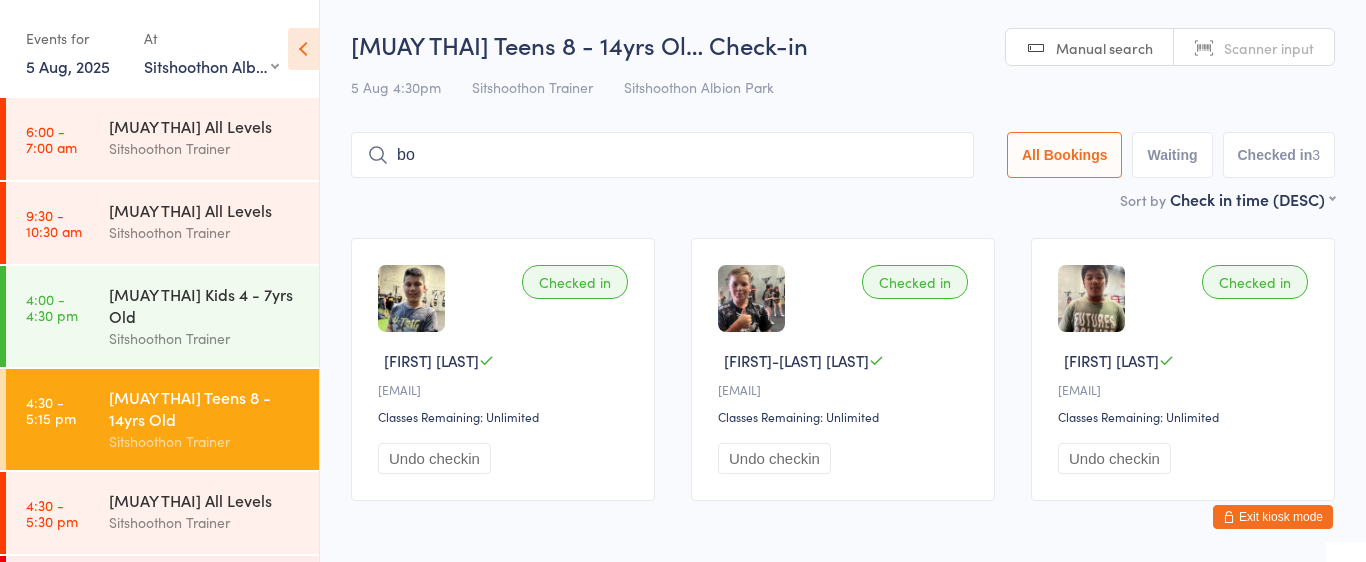 type on "bod" 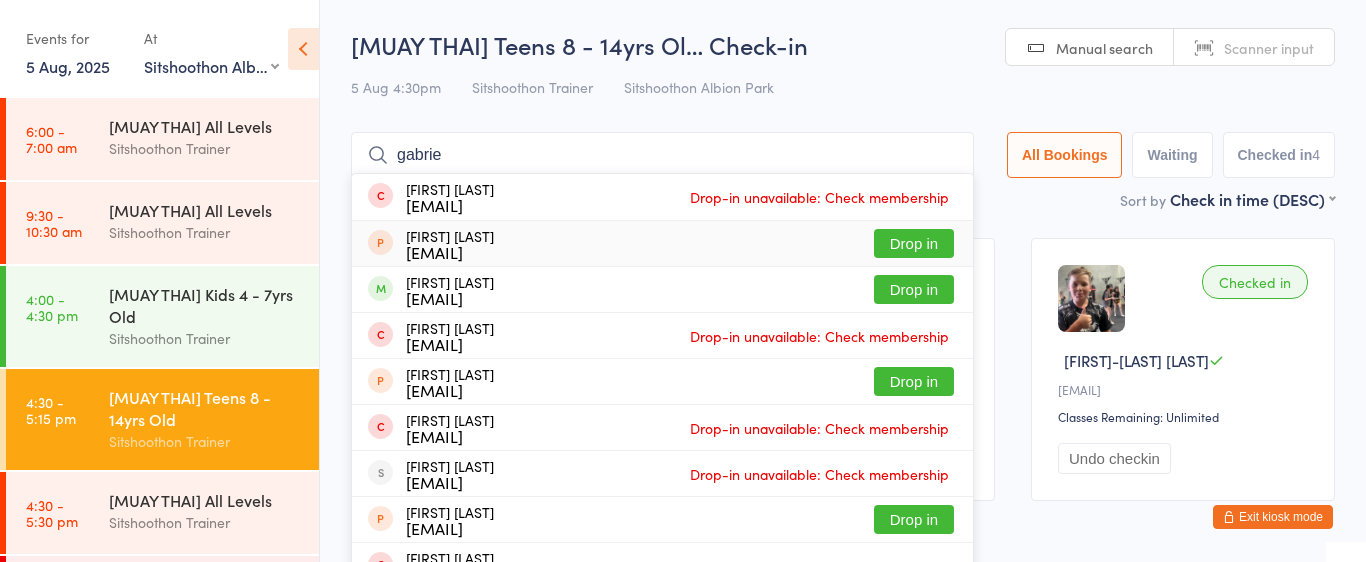 type on "gabrie" 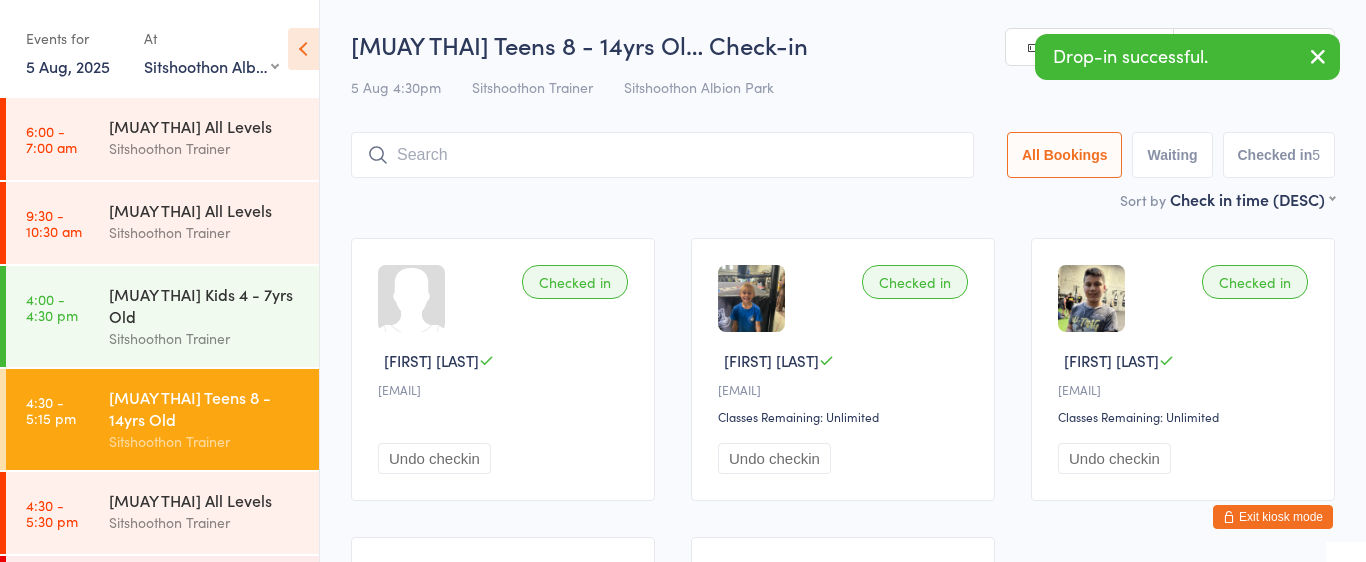 click at bounding box center (662, 155) 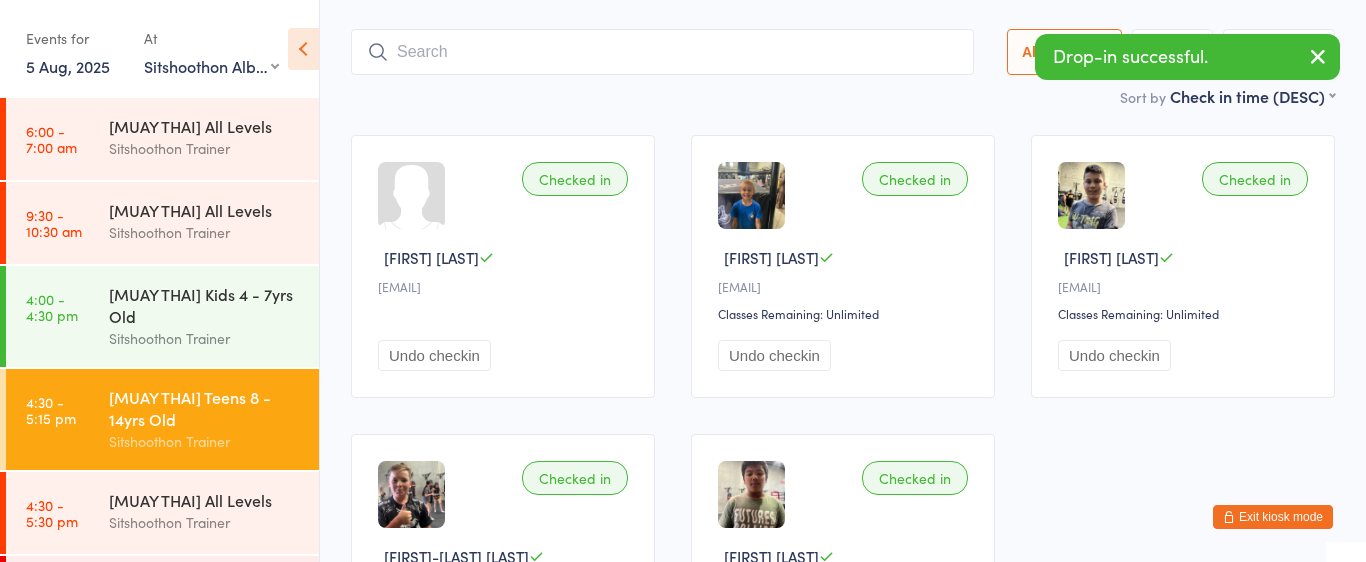 scroll, scrollTop: 132, scrollLeft: 0, axis: vertical 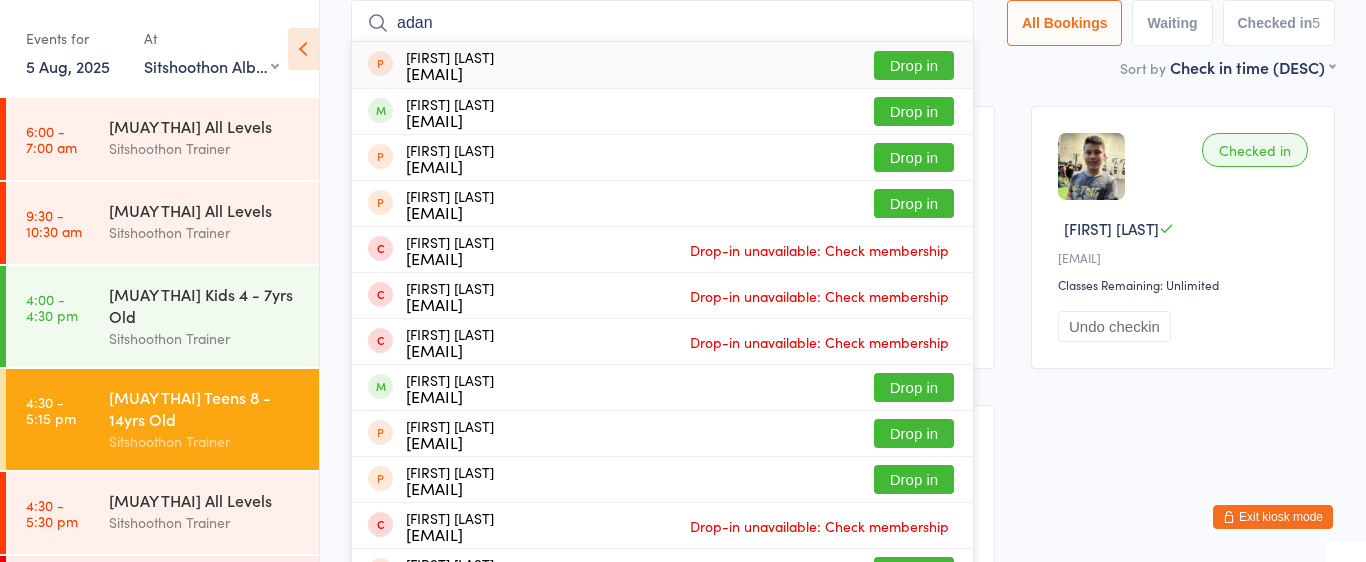 type on "adan" 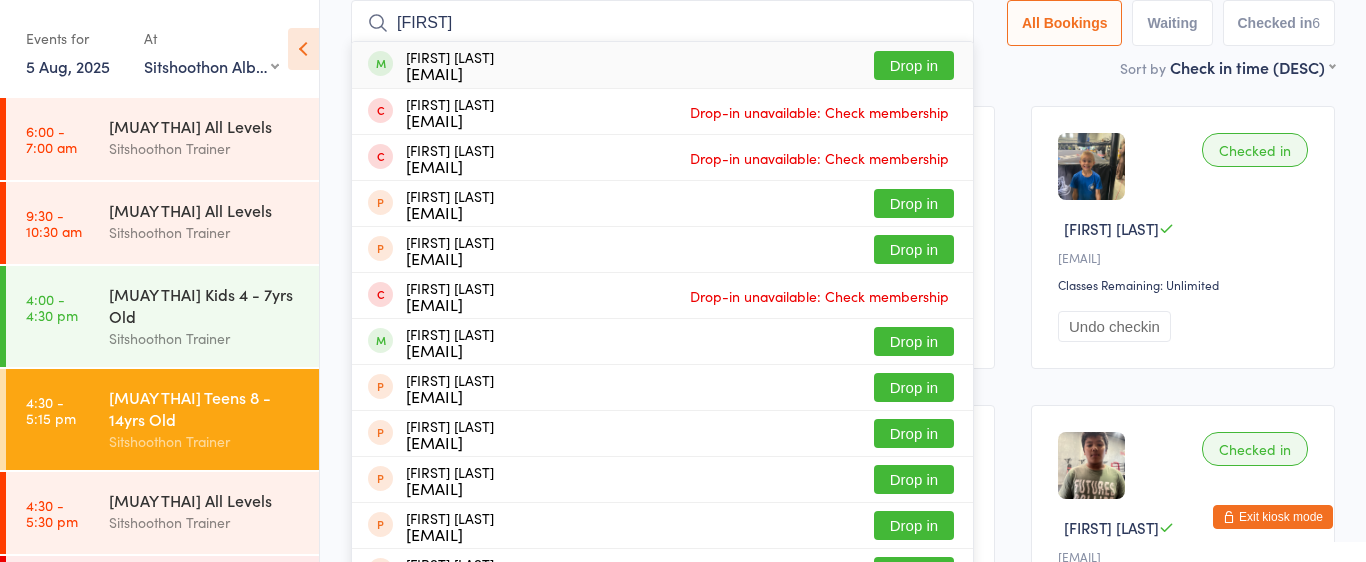 type on "[FIRST]" 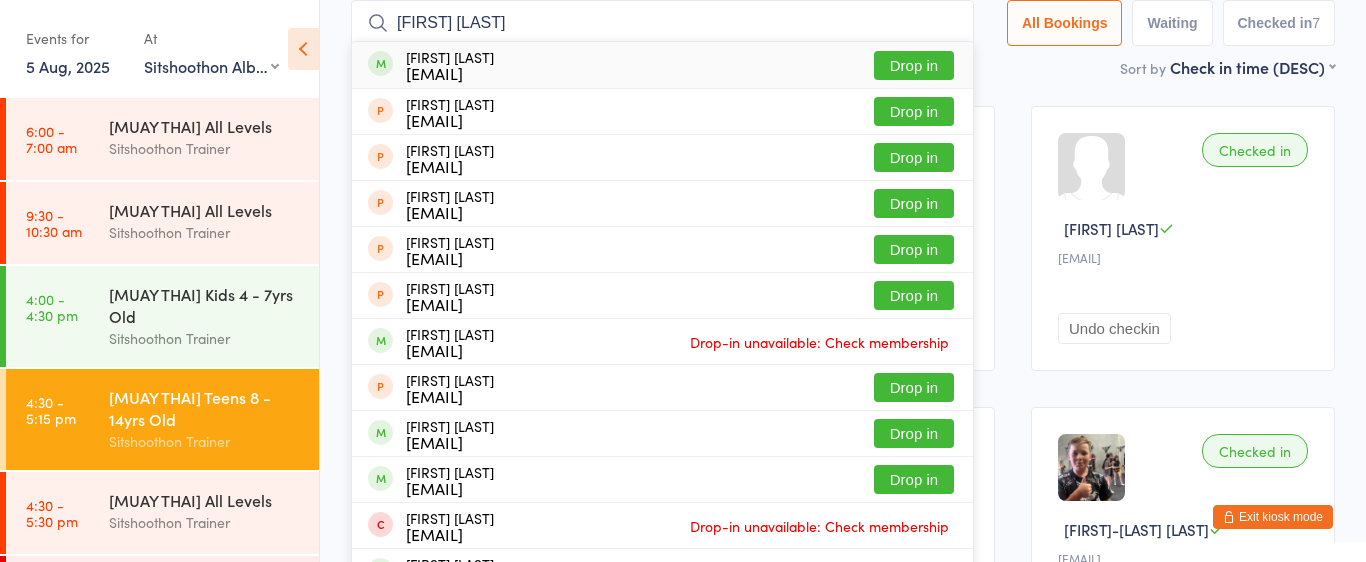 type on "[FIRST] [LAST]" 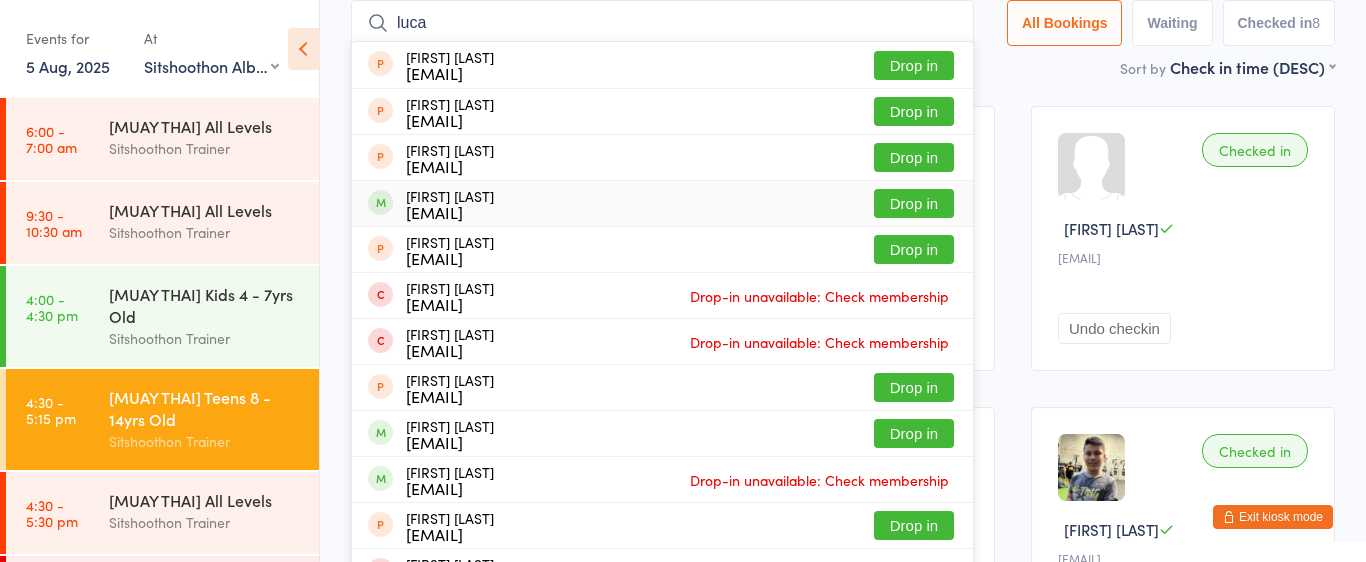 type on "luca" 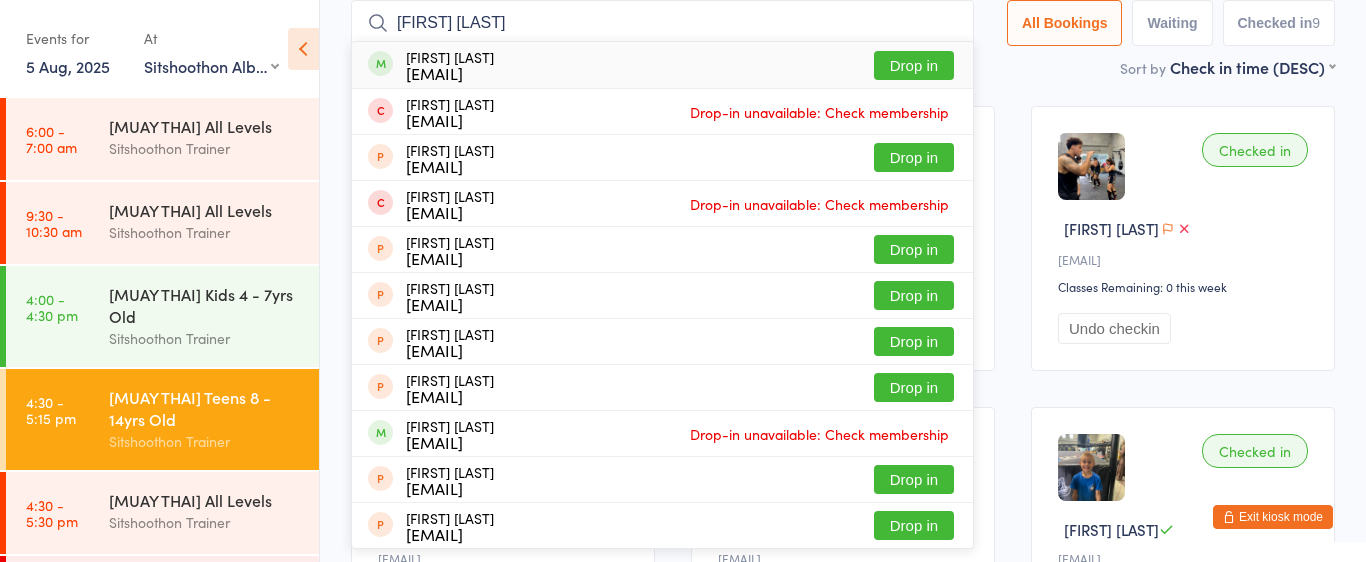 type on "[FIRST] [LAST]" 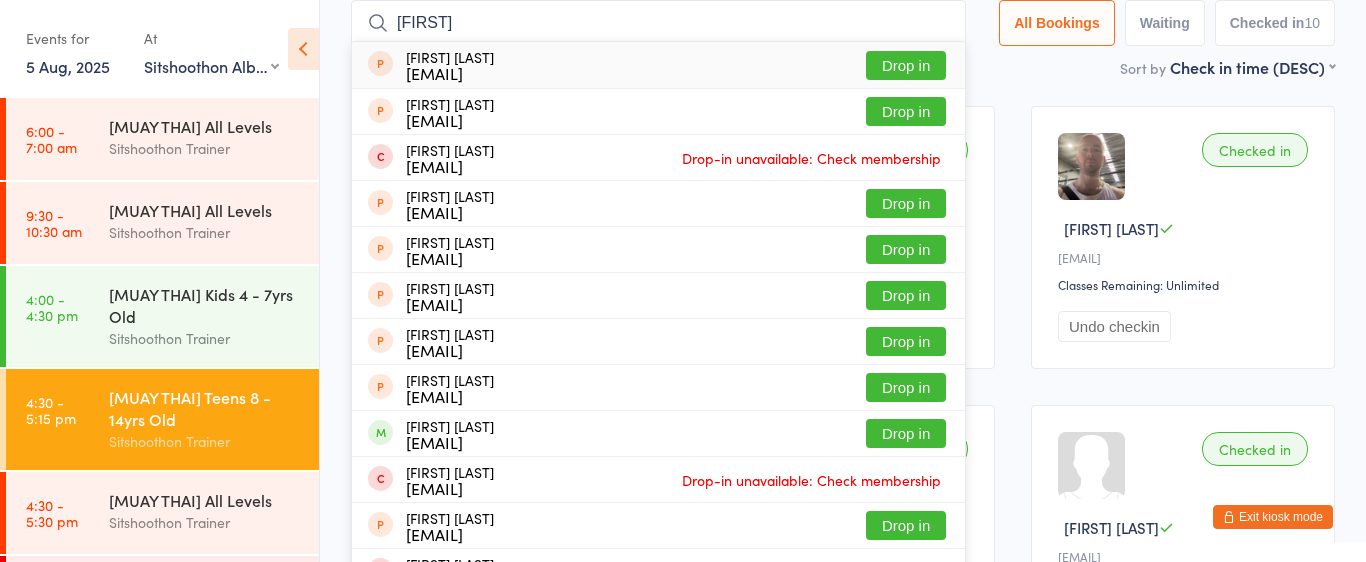 type on "[FIRST]" 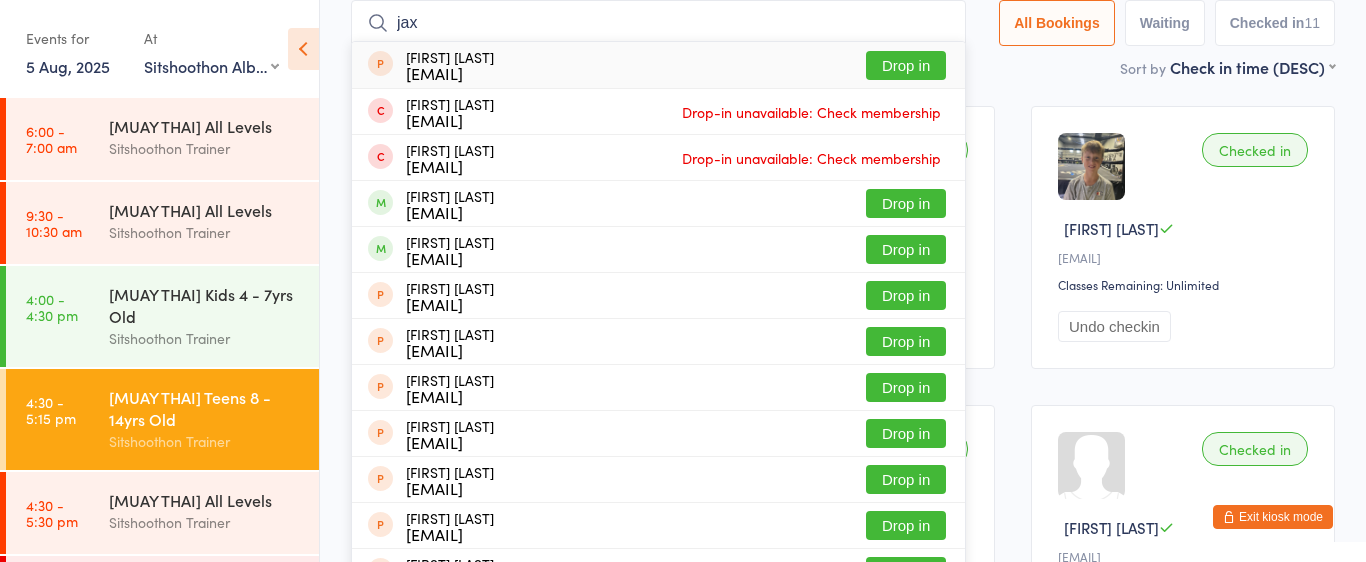 type on "jax" 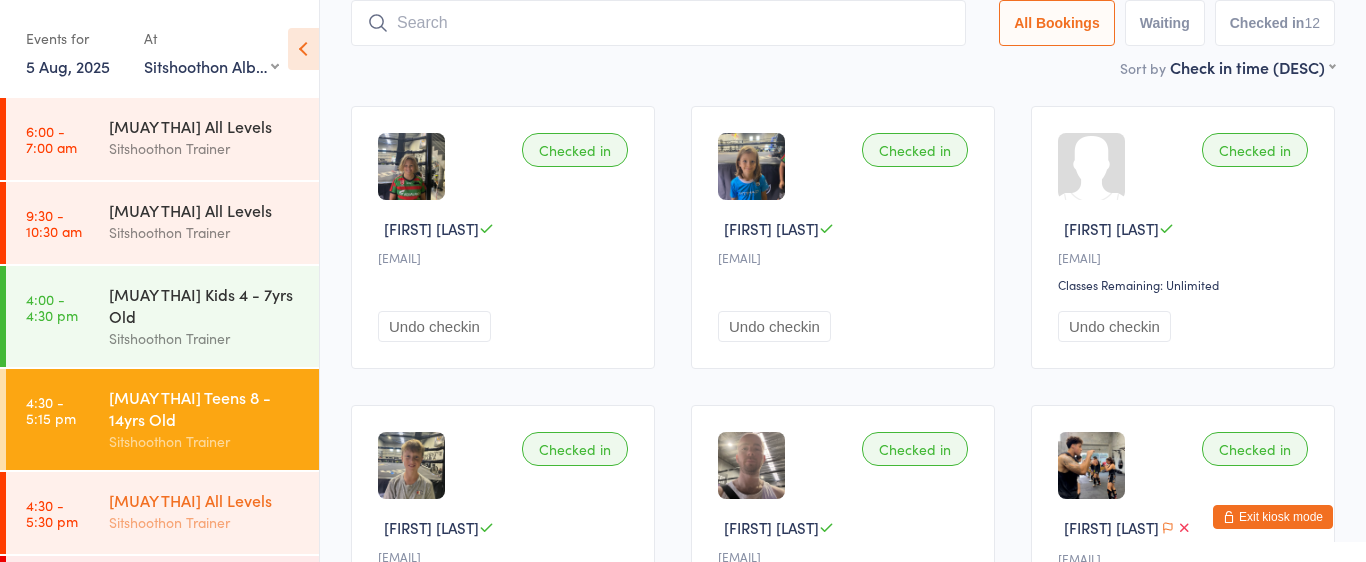 click on "[MUAY THAI] All Levels" at bounding box center (205, 500) 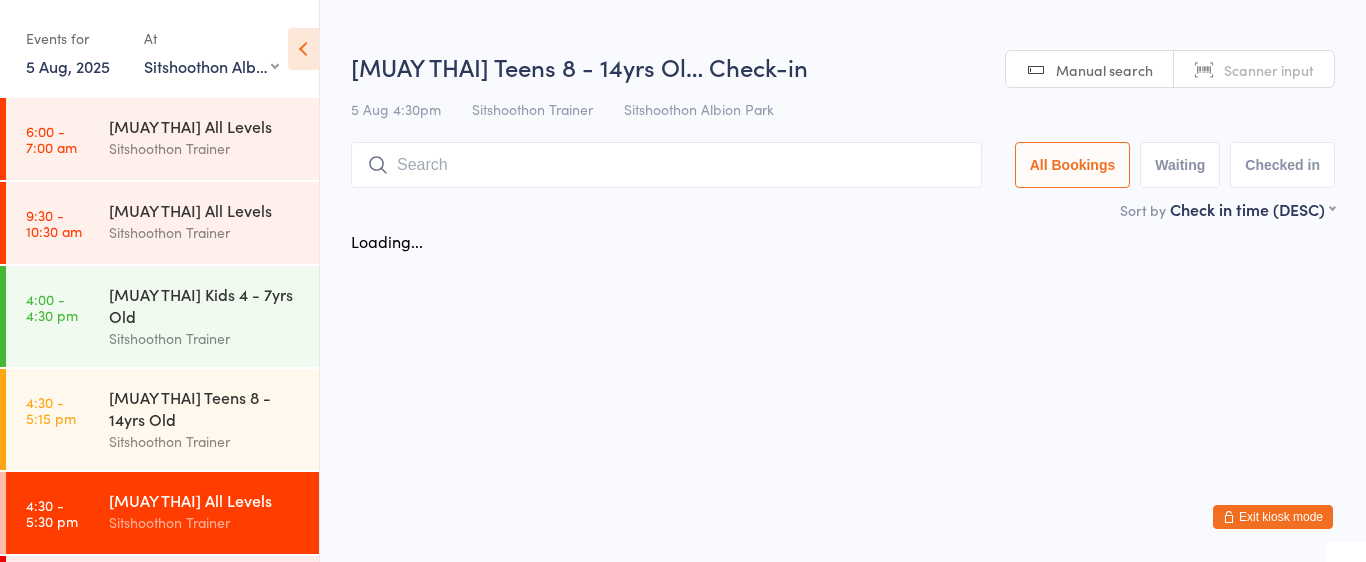 scroll, scrollTop: 0, scrollLeft: 0, axis: both 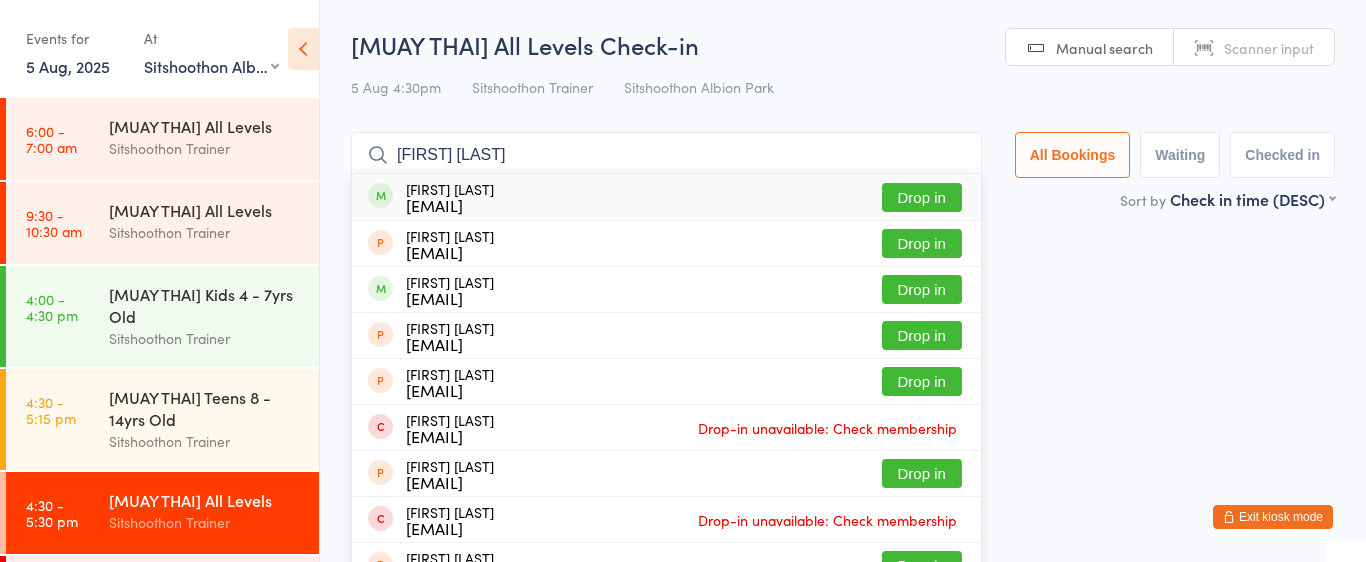 type on "[FIRST] [LAST]" 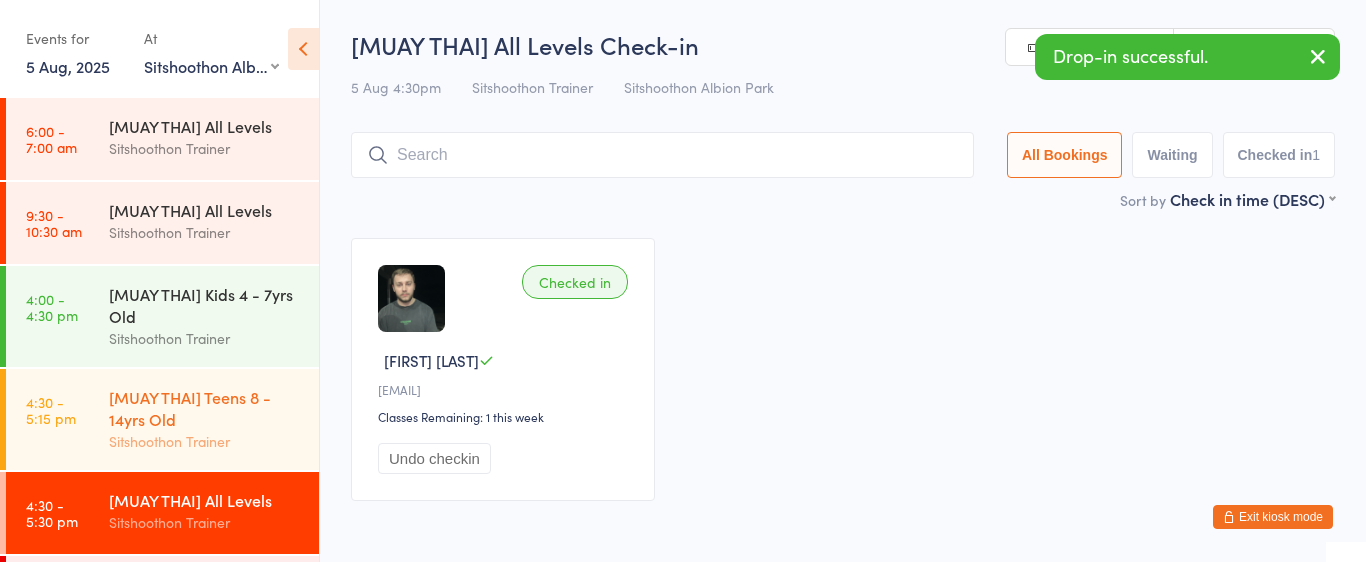 click on "[MUAY THAI] Teens 8 - 14yrs Old" at bounding box center (205, 408) 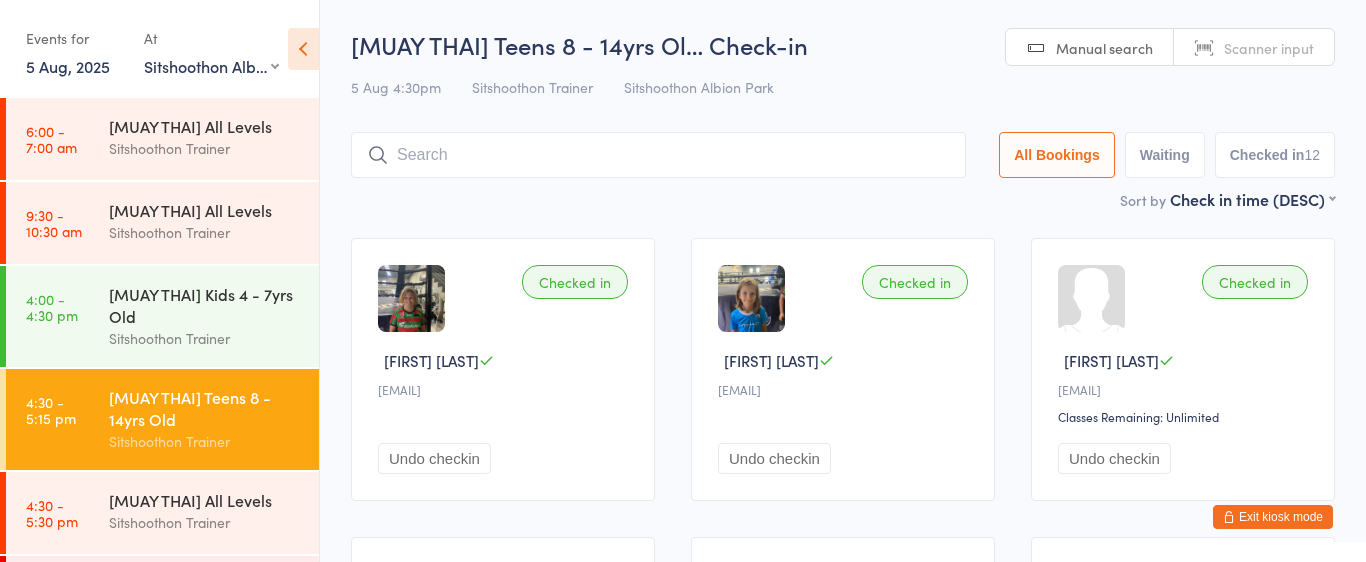 click at bounding box center [658, 155] 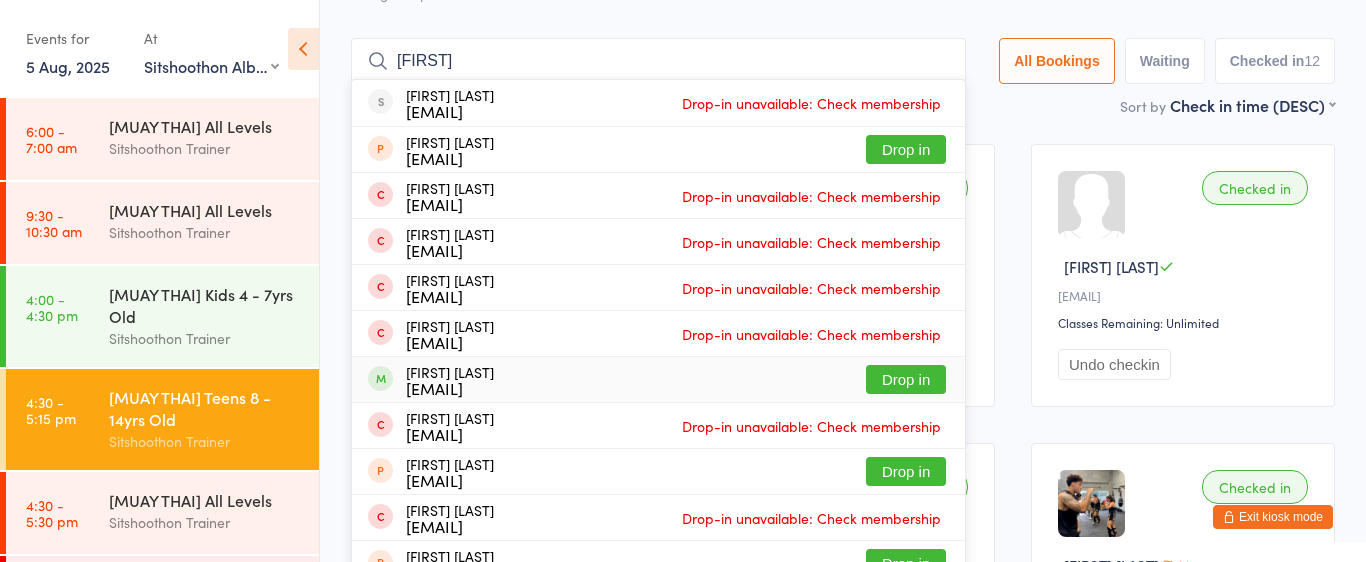 type on "[FIRST]" 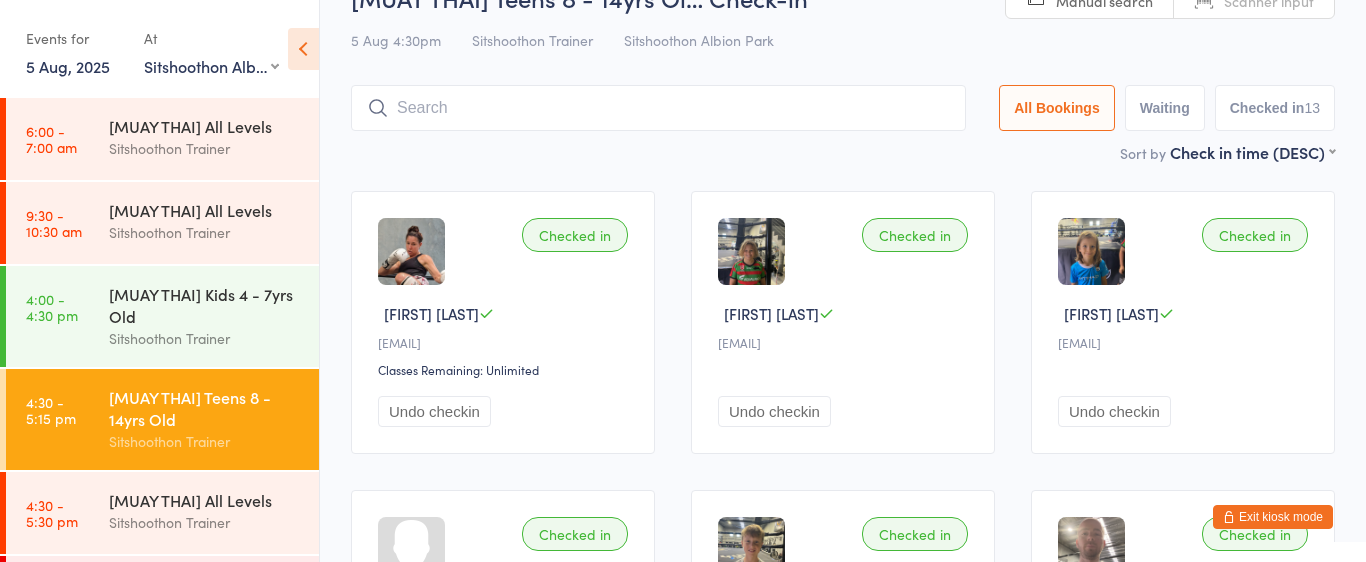 scroll, scrollTop: 41, scrollLeft: 0, axis: vertical 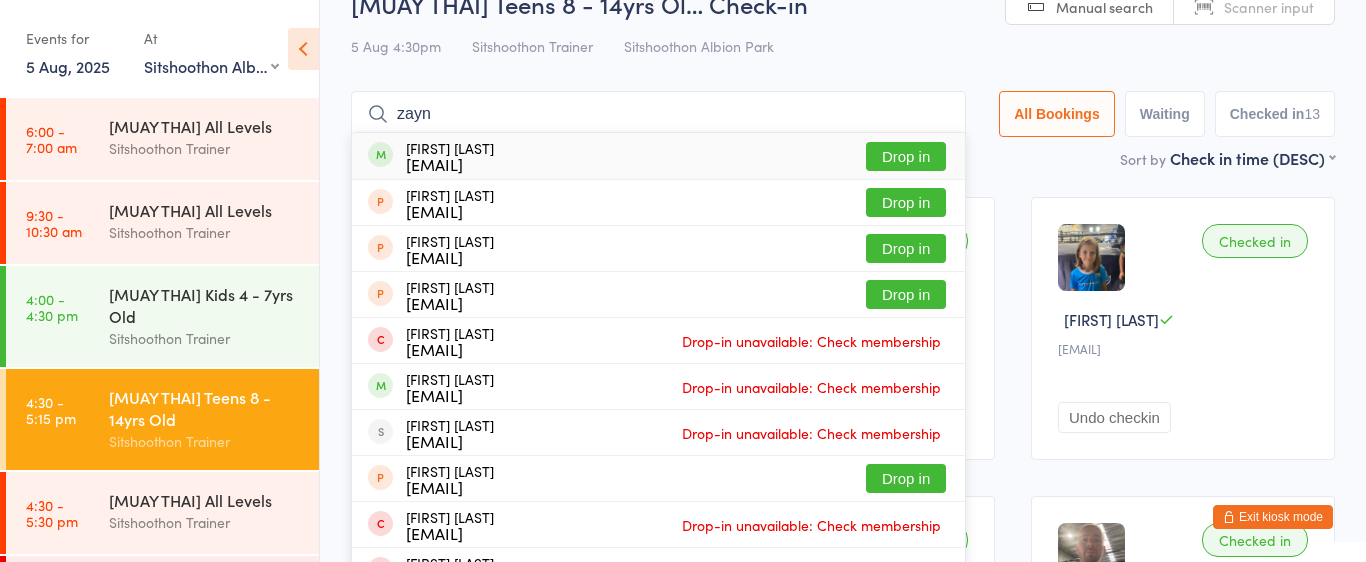 type on "zayn" 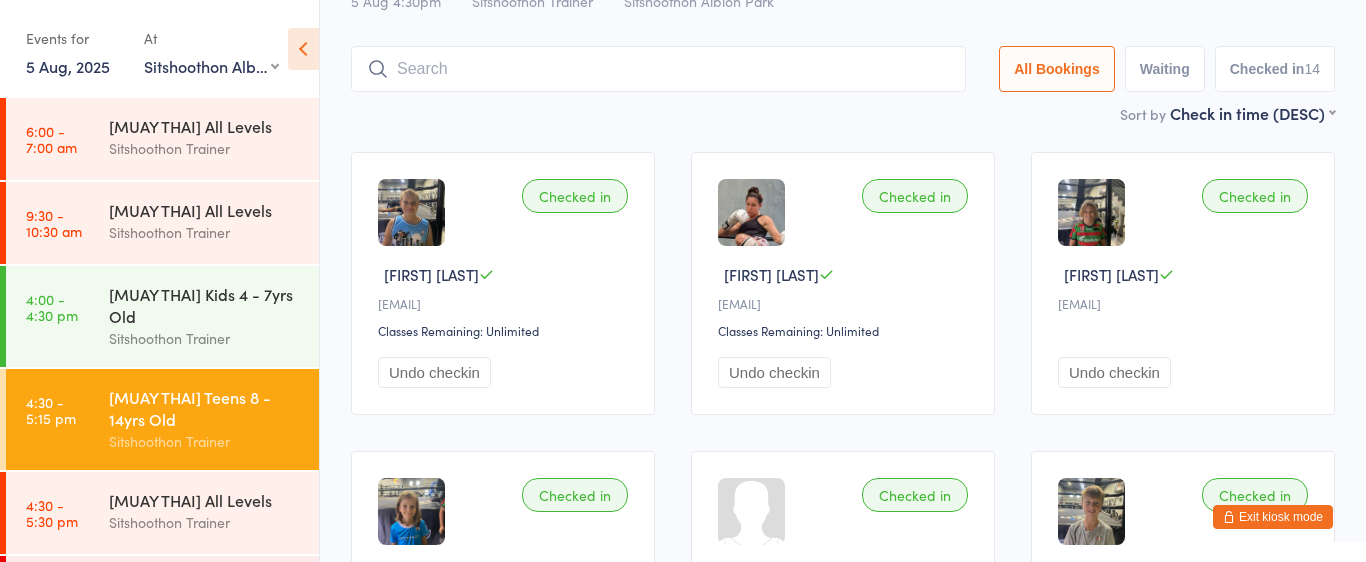 scroll, scrollTop: 0, scrollLeft: 0, axis: both 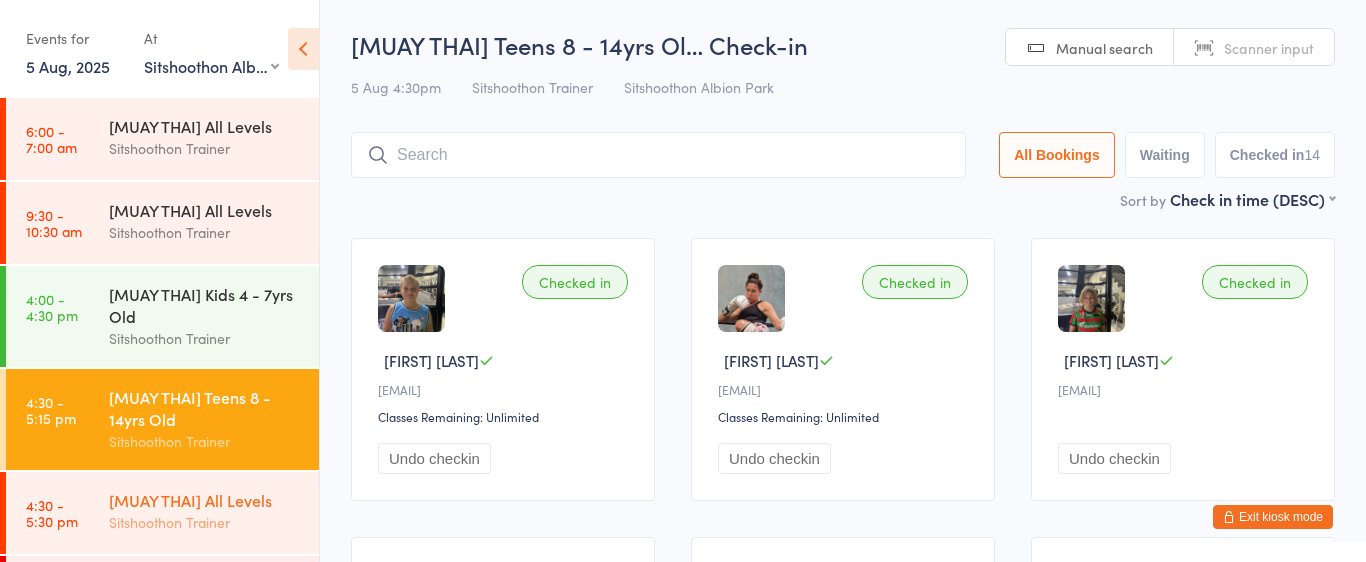 click on "[MUAY THAI] All Levels" at bounding box center [205, 500] 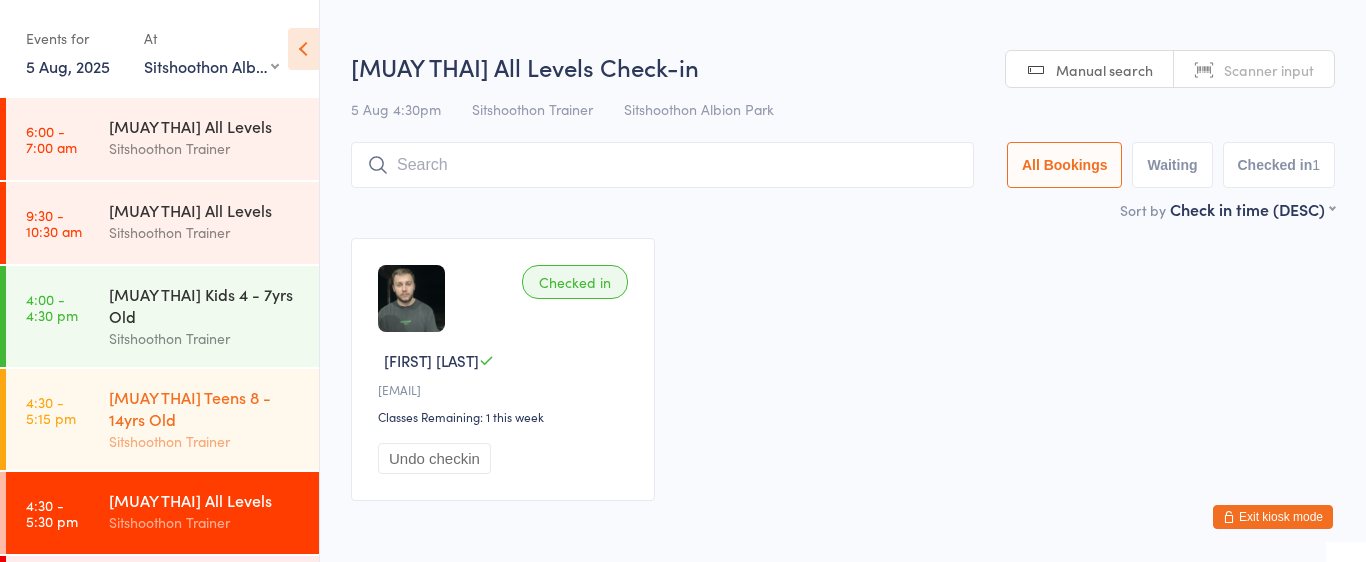 click on "Sitshoothon Trainer" at bounding box center [205, 441] 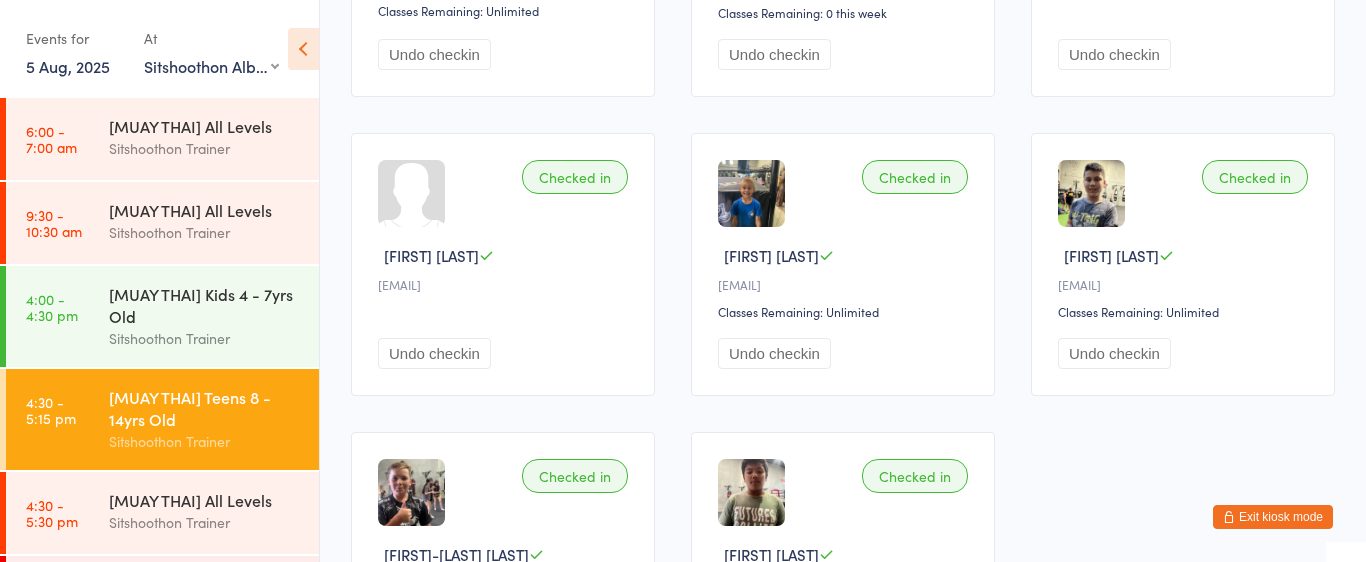 scroll, scrollTop: 1005, scrollLeft: 0, axis: vertical 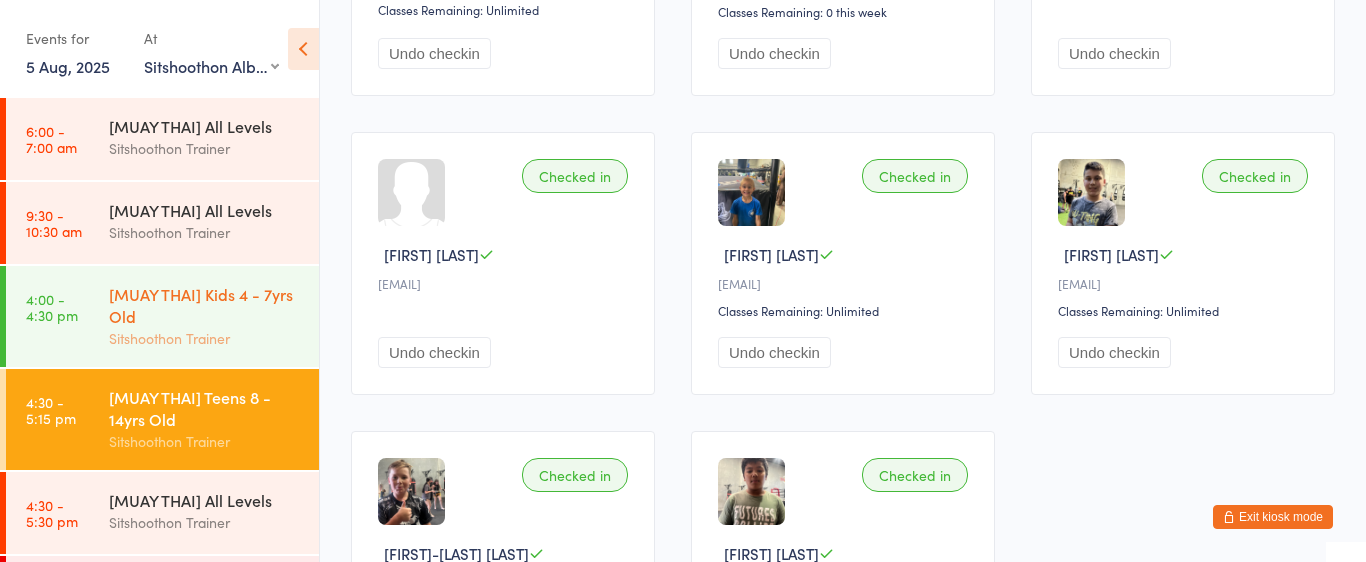 click on "[MUAY THAI] Kids 4 - 7yrs Old" at bounding box center [205, 305] 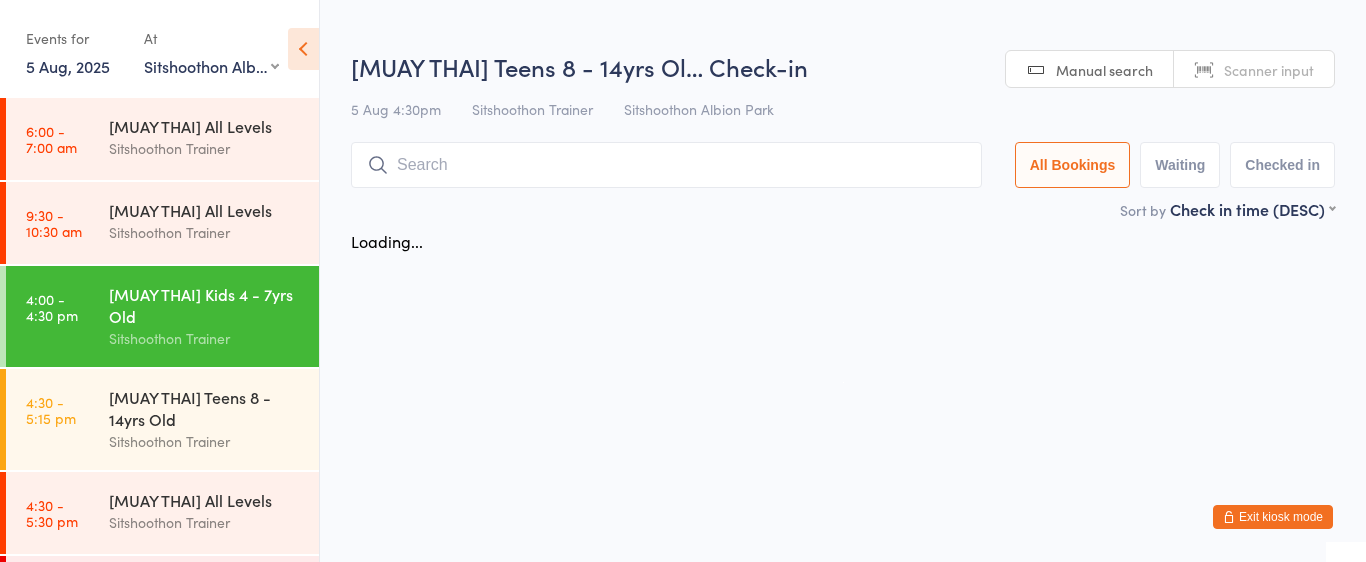 scroll, scrollTop: 0, scrollLeft: 0, axis: both 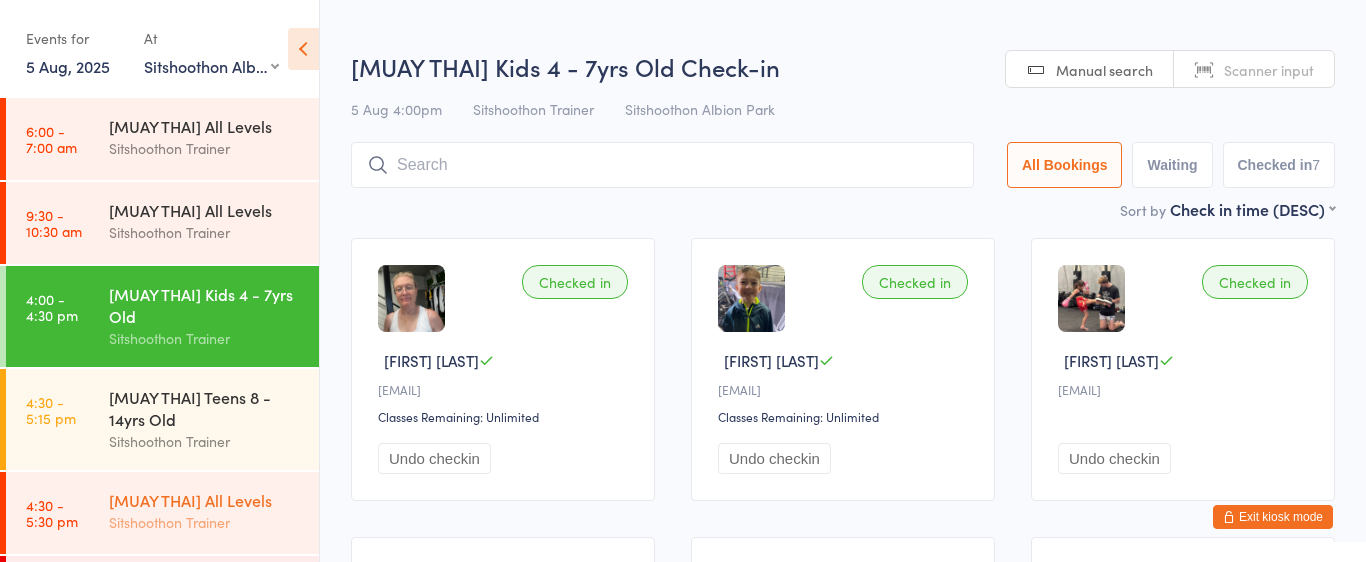 click on "[MUAY THAI] All Levels" at bounding box center (205, 500) 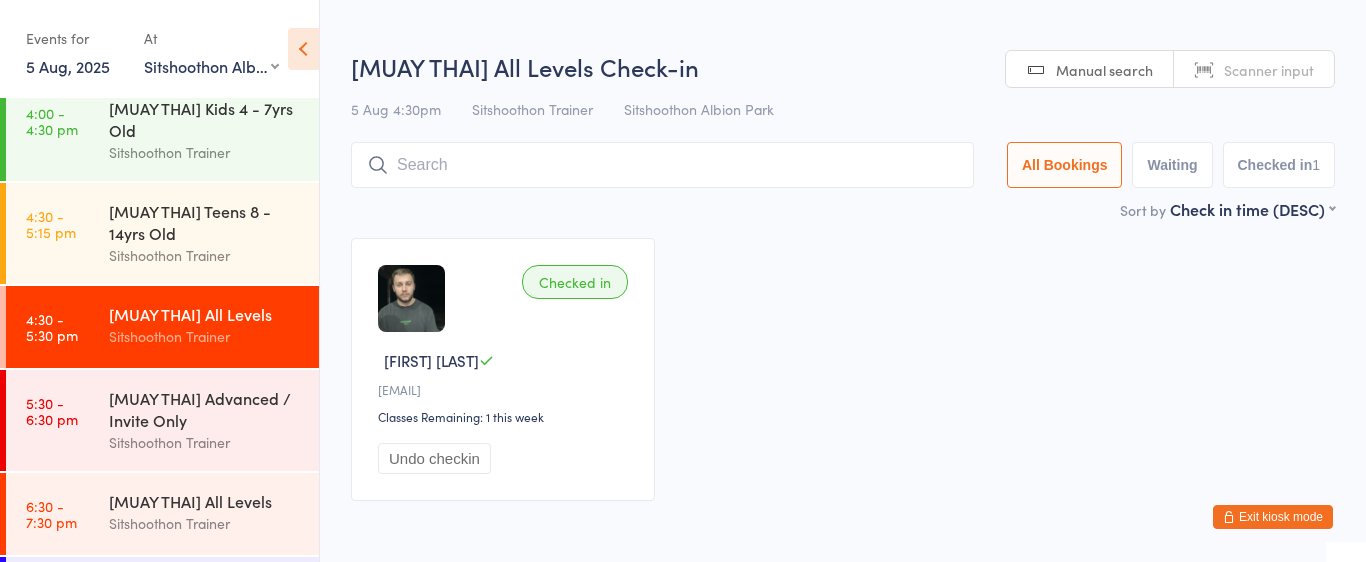 scroll, scrollTop: 194, scrollLeft: 0, axis: vertical 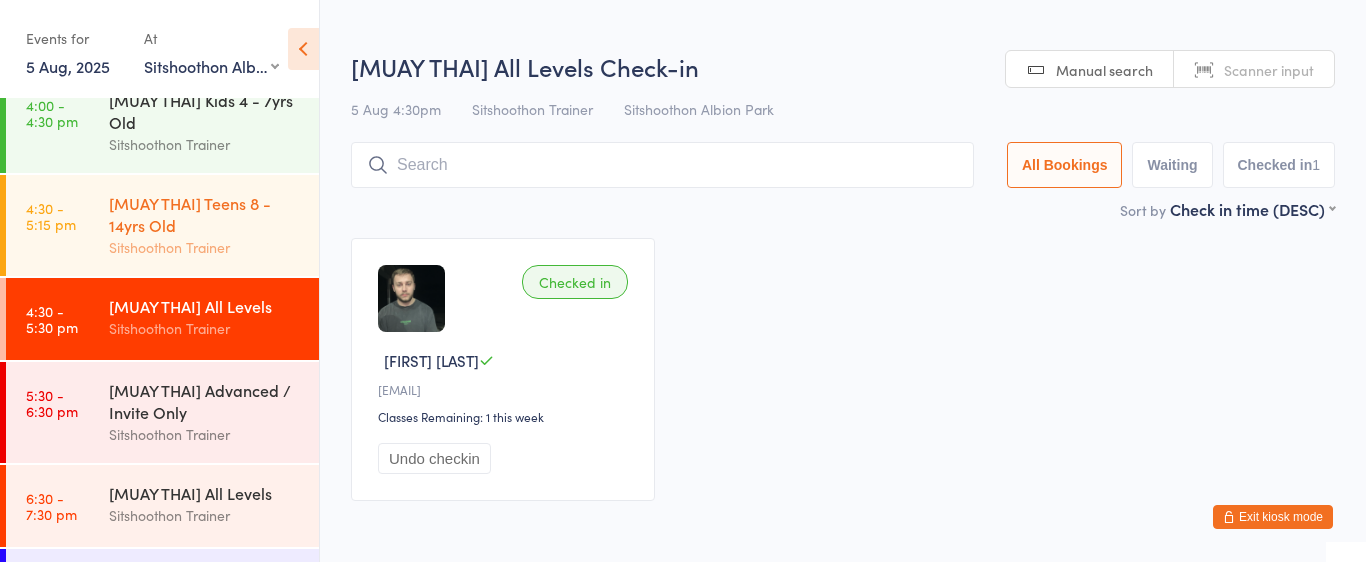 click on "[MUAY THAI] Teens 8 - 14yrs Old" at bounding box center [205, 214] 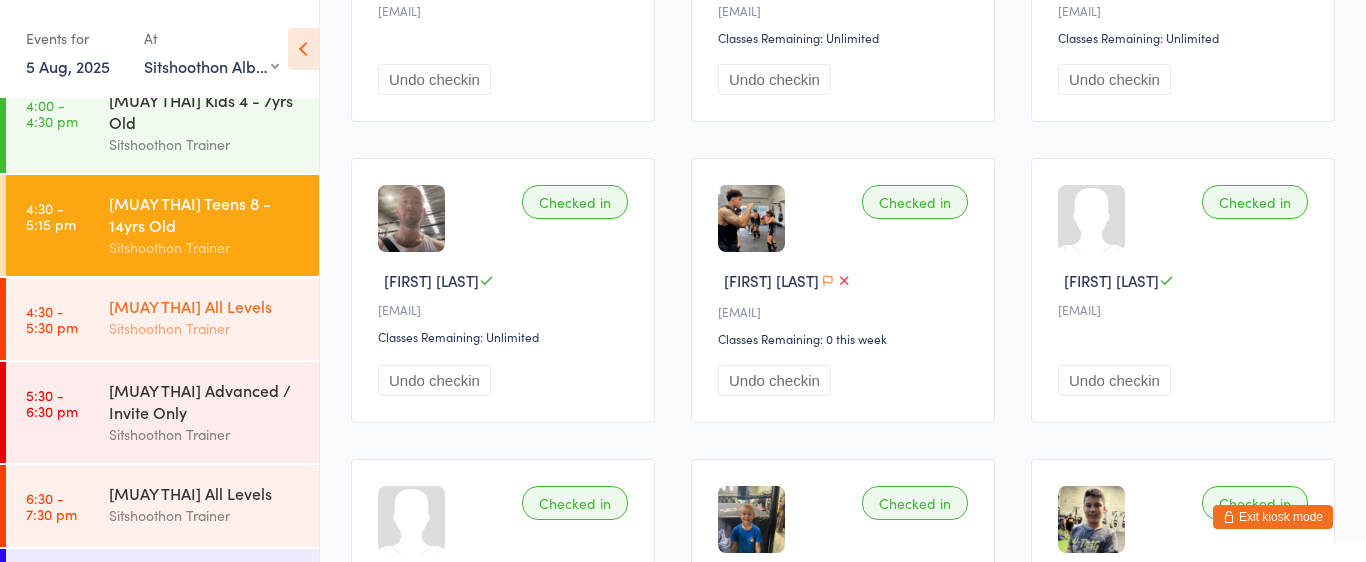 scroll, scrollTop: 672, scrollLeft: 0, axis: vertical 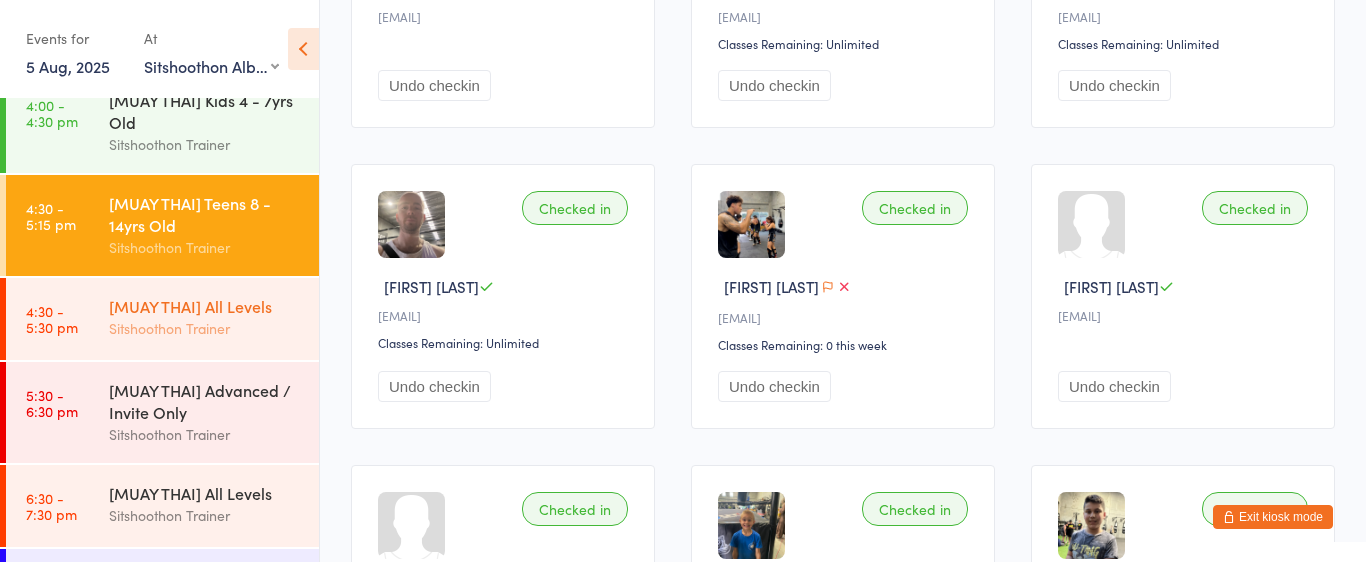 click on "[MUAY THAI] All Levels" at bounding box center [205, 306] 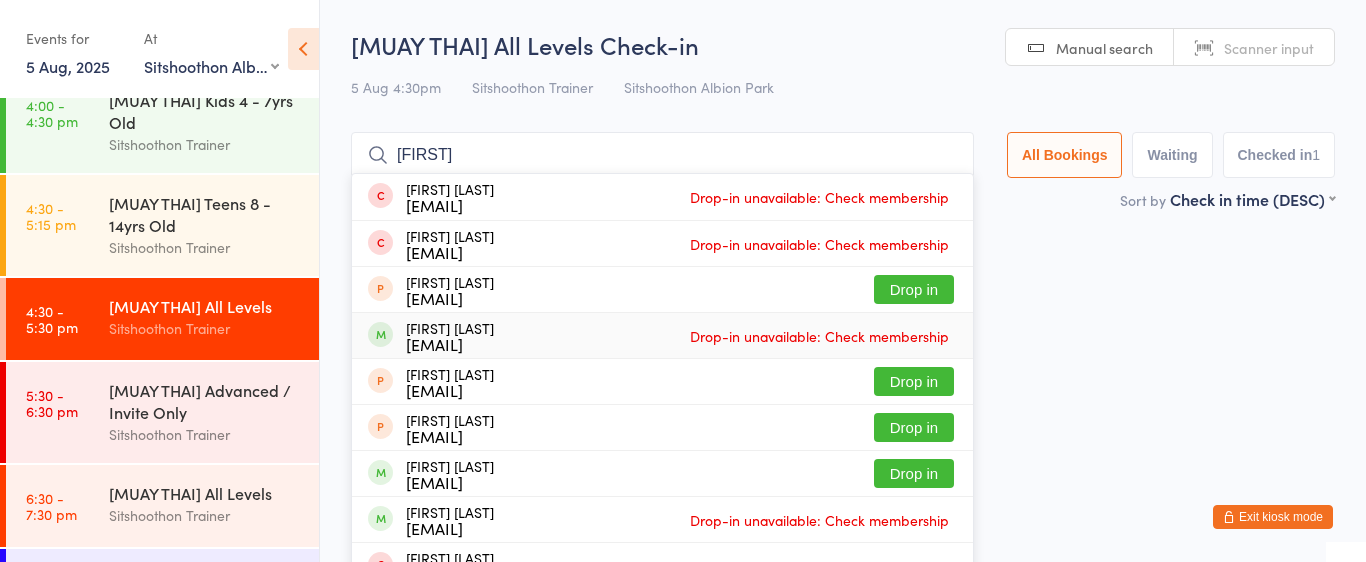 type on "[FIRST]" 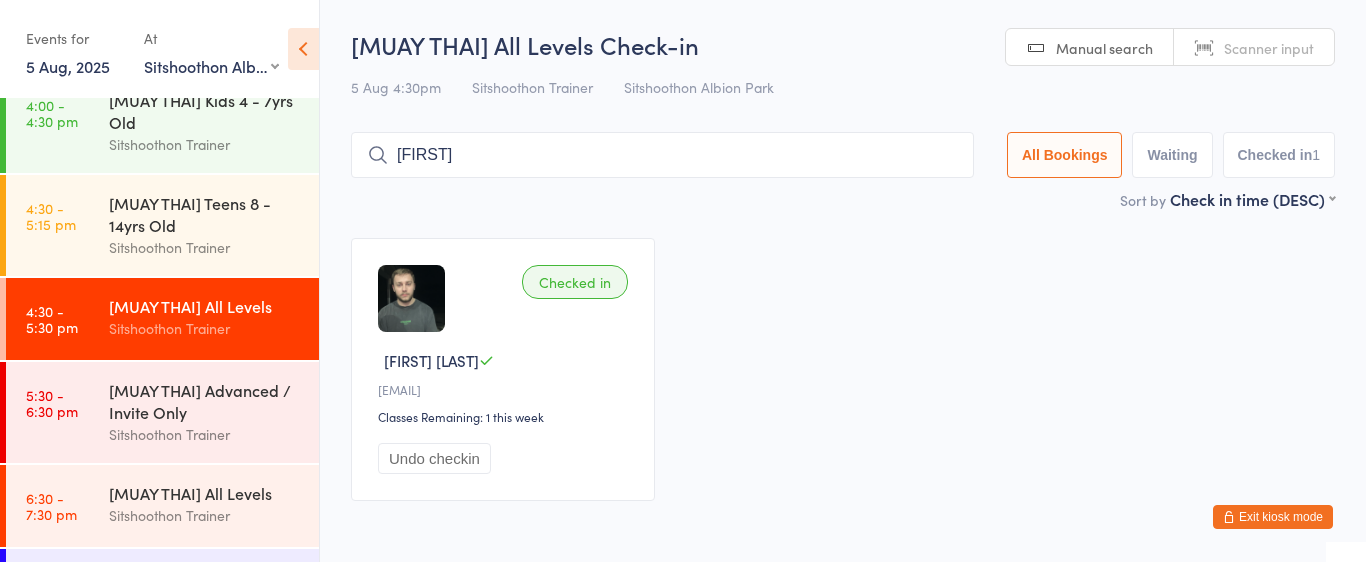 type 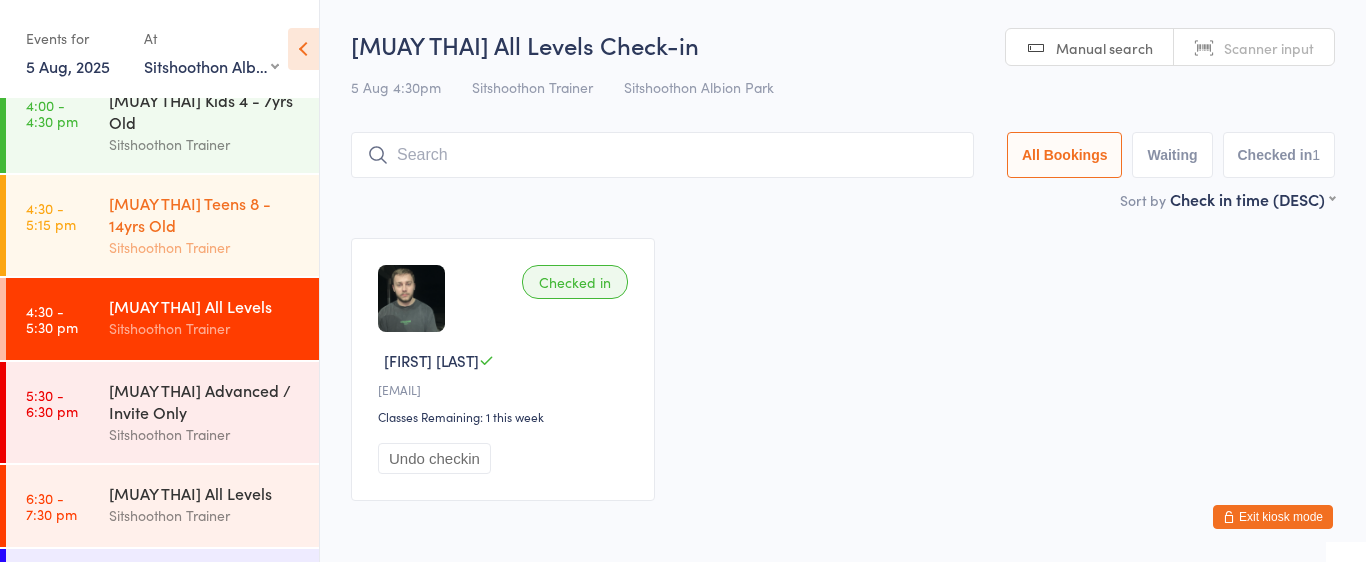 click on "[MUAY THAI] Teens 8 - 14yrs Old" at bounding box center [205, 214] 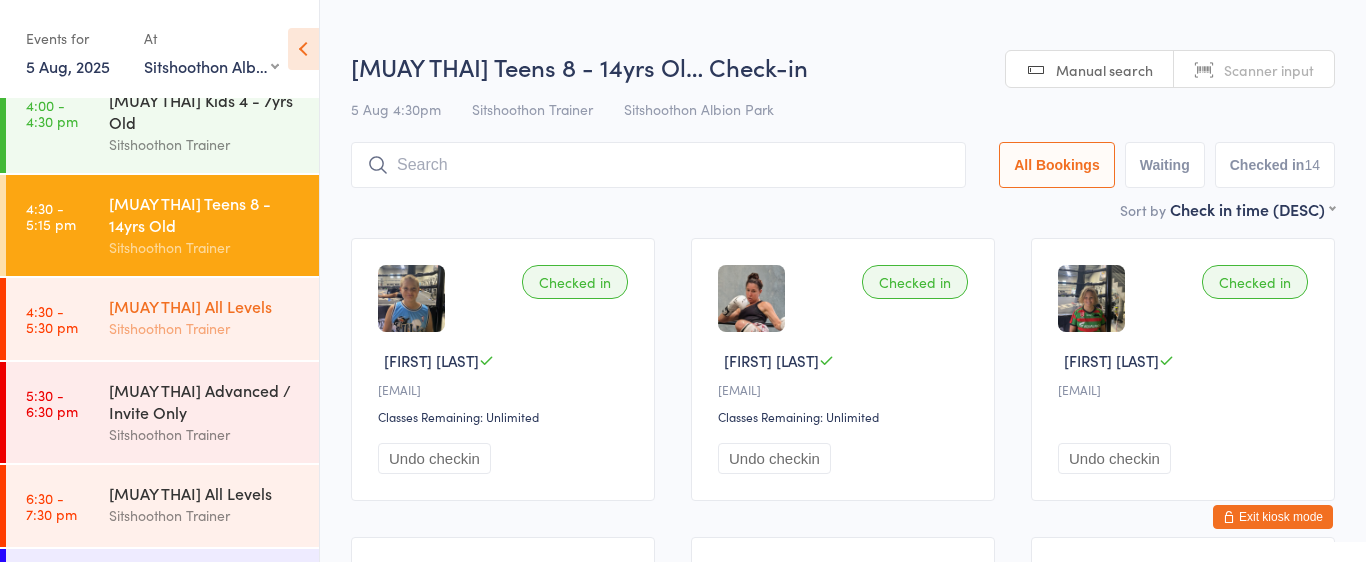 scroll, scrollTop: 349, scrollLeft: 0, axis: vertical 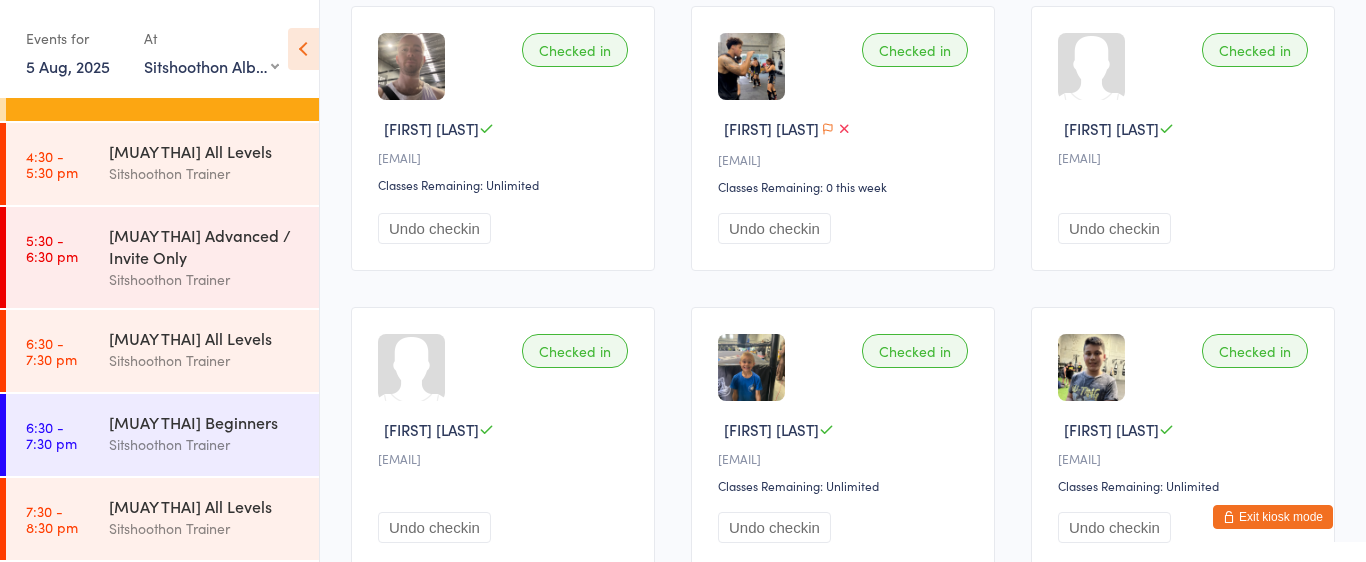 click on "Undo checkin" at bounding box center (774, 228) 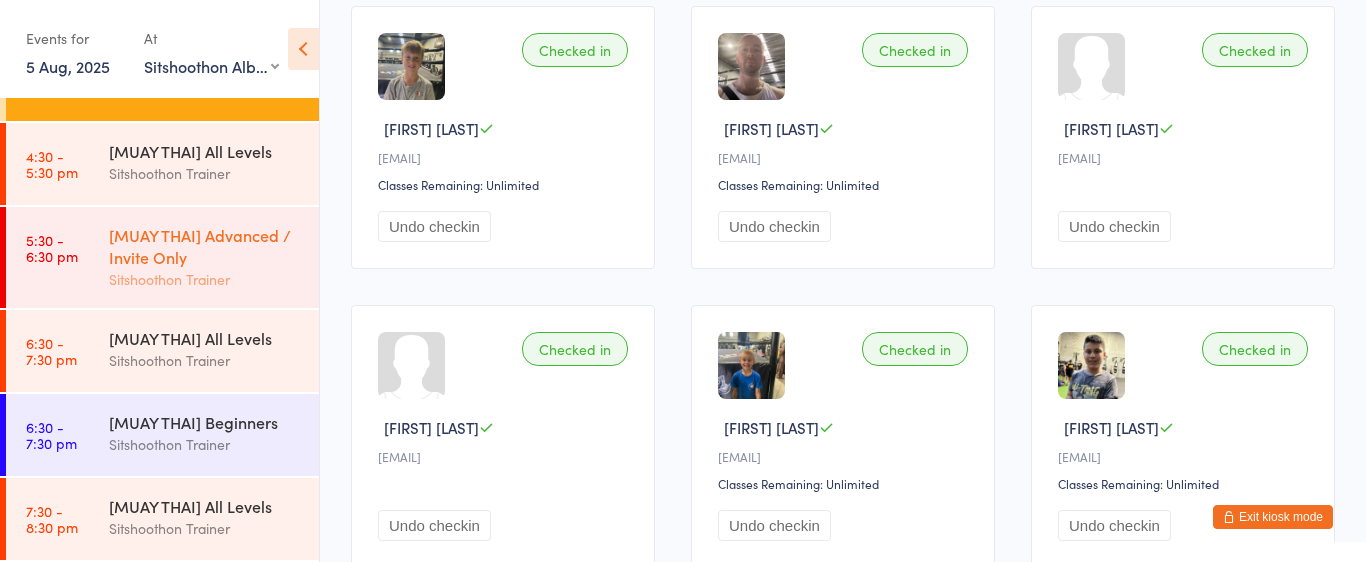 click on "Sitshoothon Trainer" at bounding box center [205, 279] 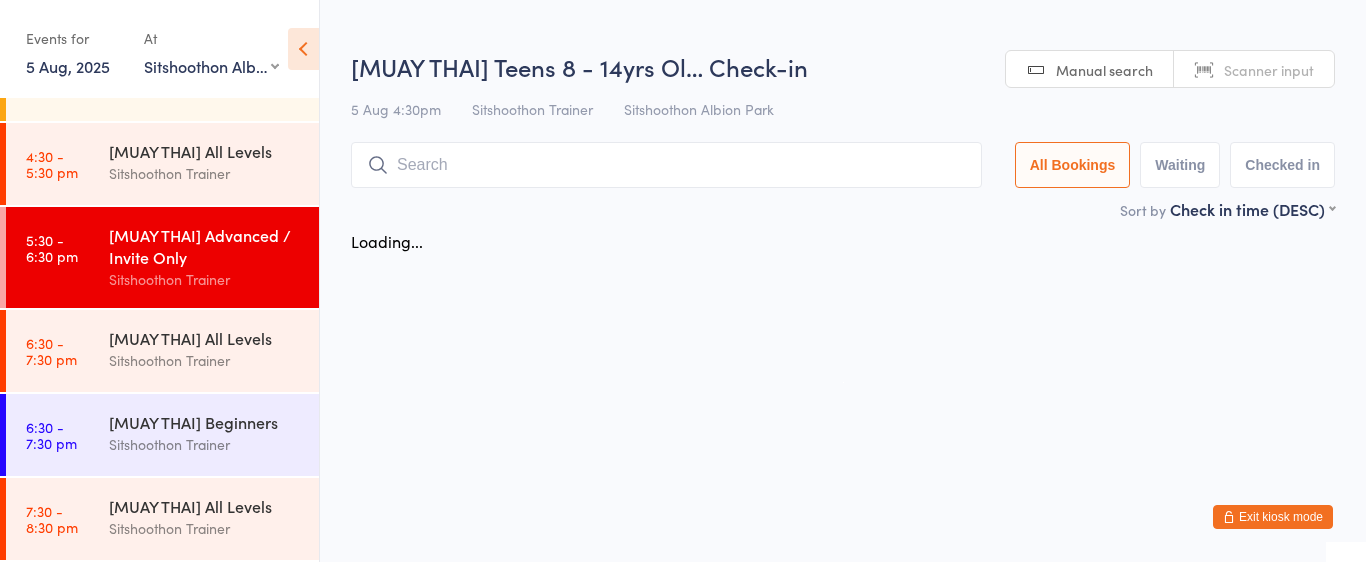 scroll, scrollTop: 0, scrollLeft: 0, axis: both 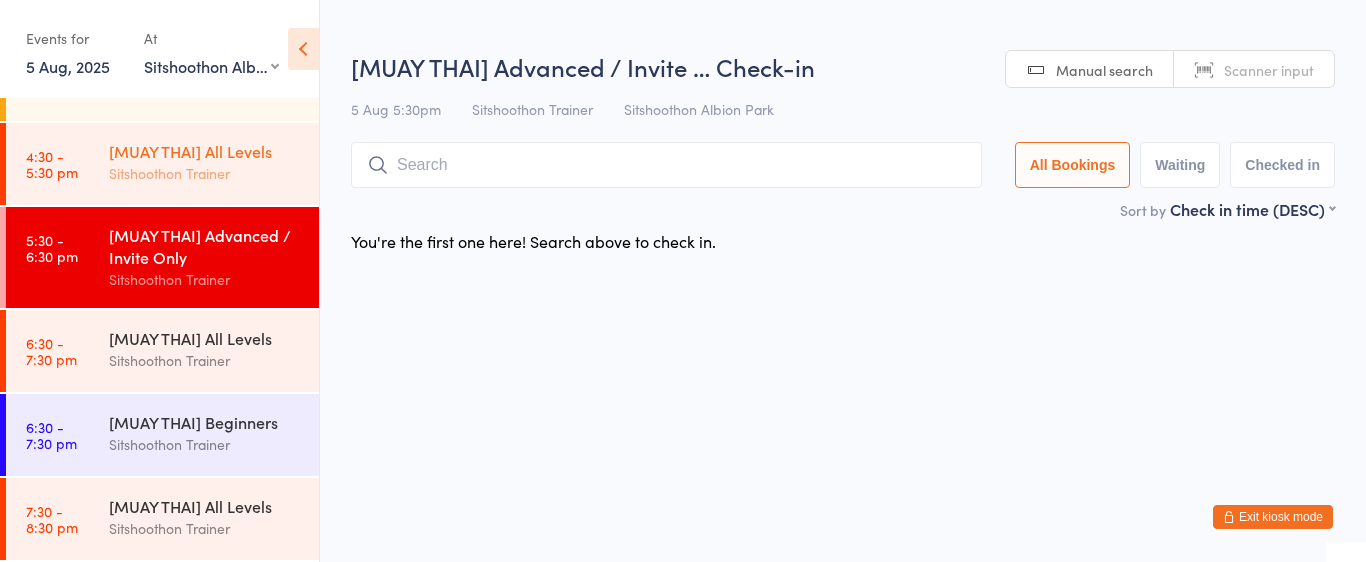 click on "[MUAY THAI] All Levels Sitshoothon Trainer" at bounding box center (214, 162) 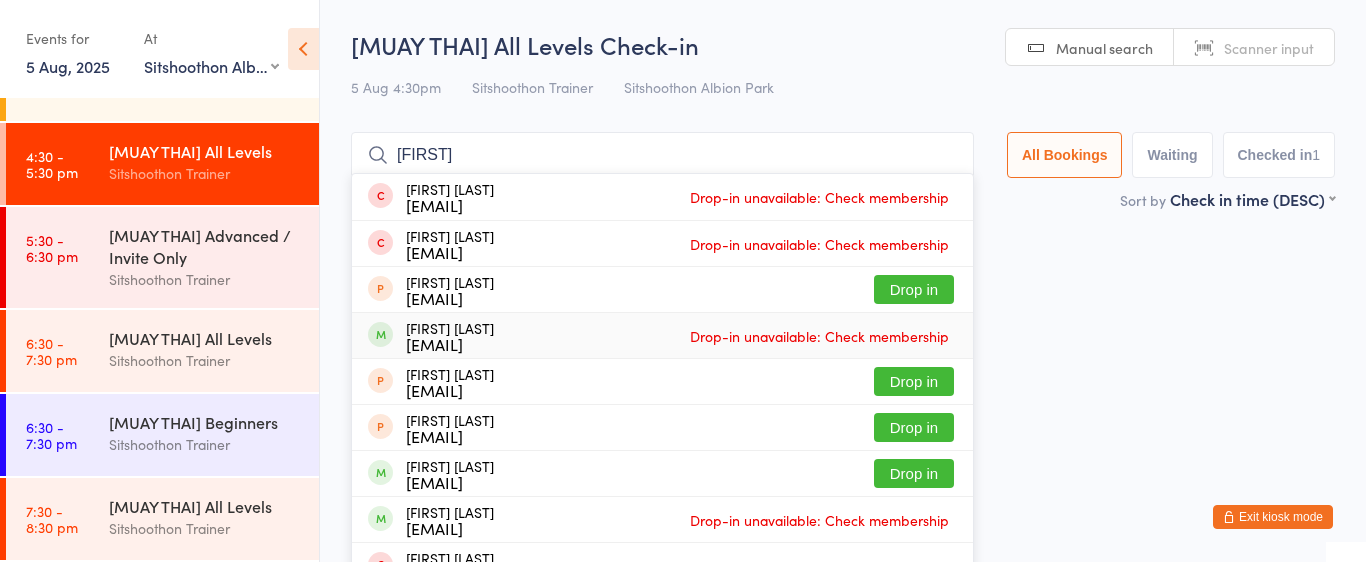 type on "[FIRST]" 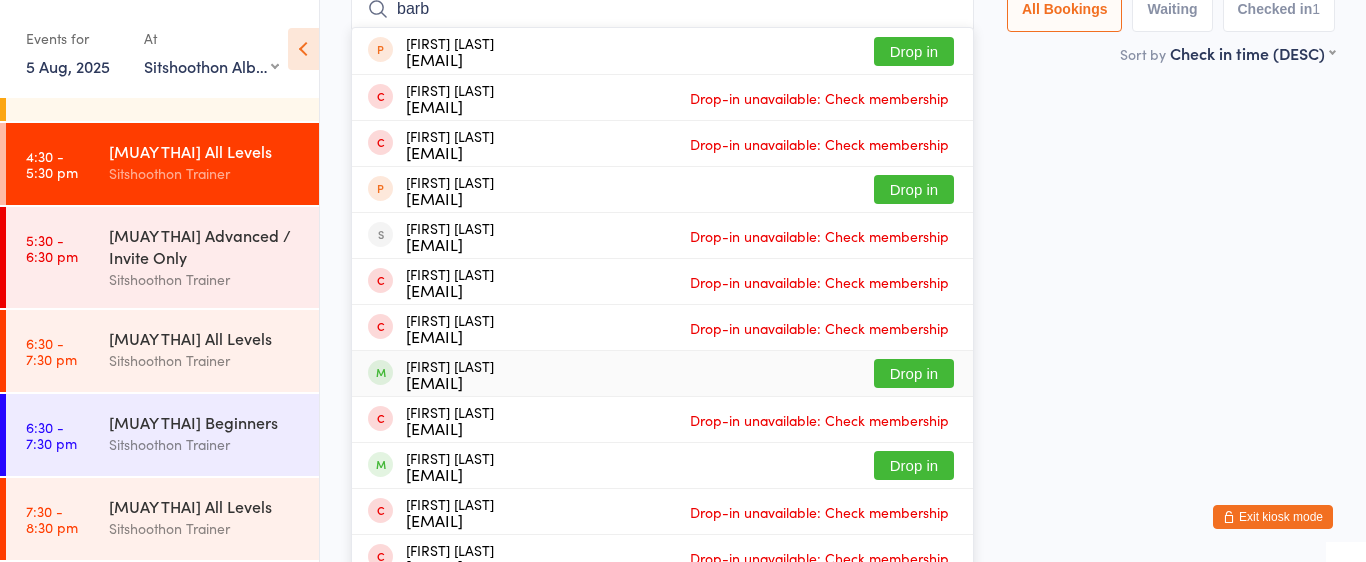 scroll, scrollTop: 169, scrollLeft: 0, axis: vertical 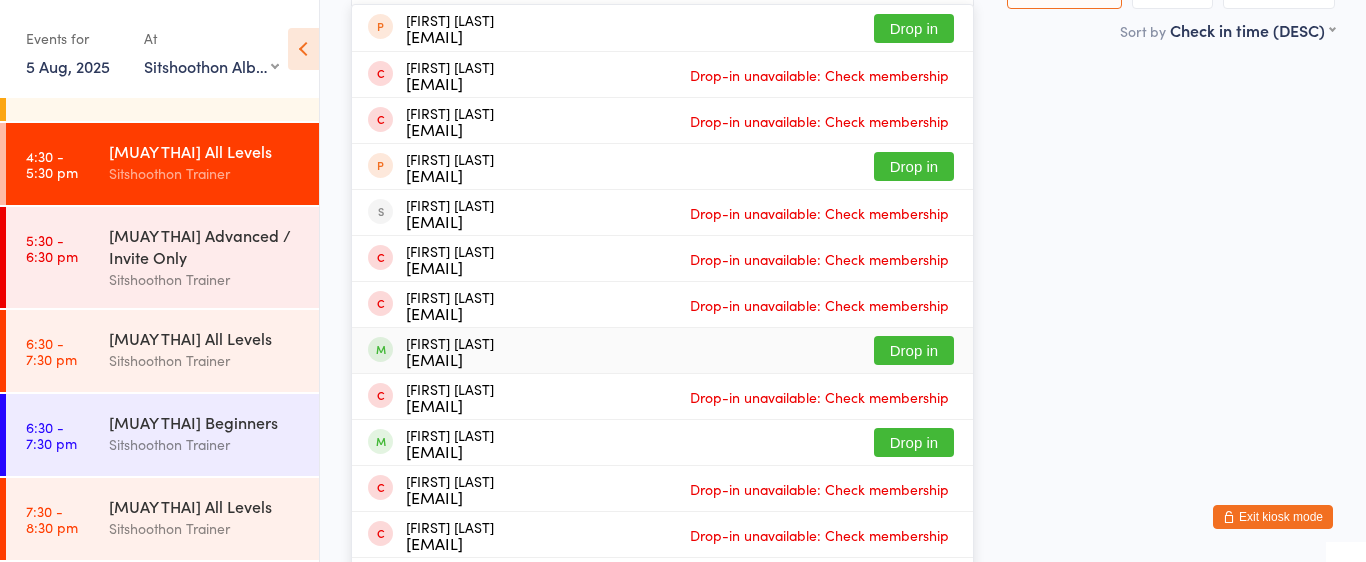 type on "barb" 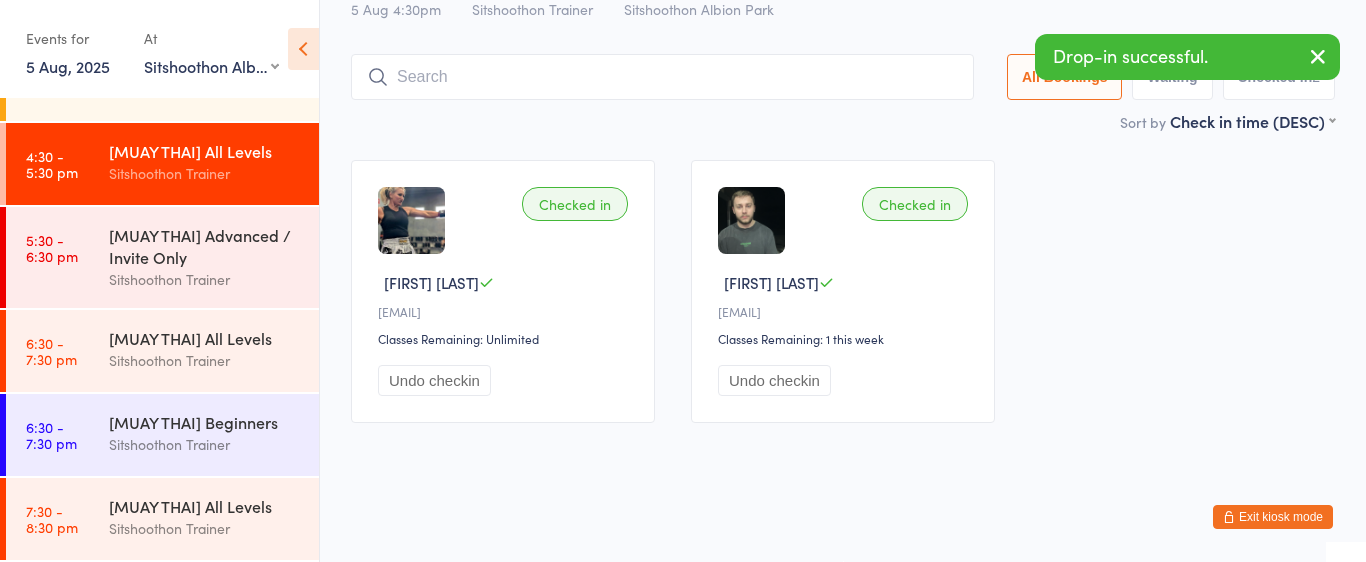 click at bounding box center (662, 77) 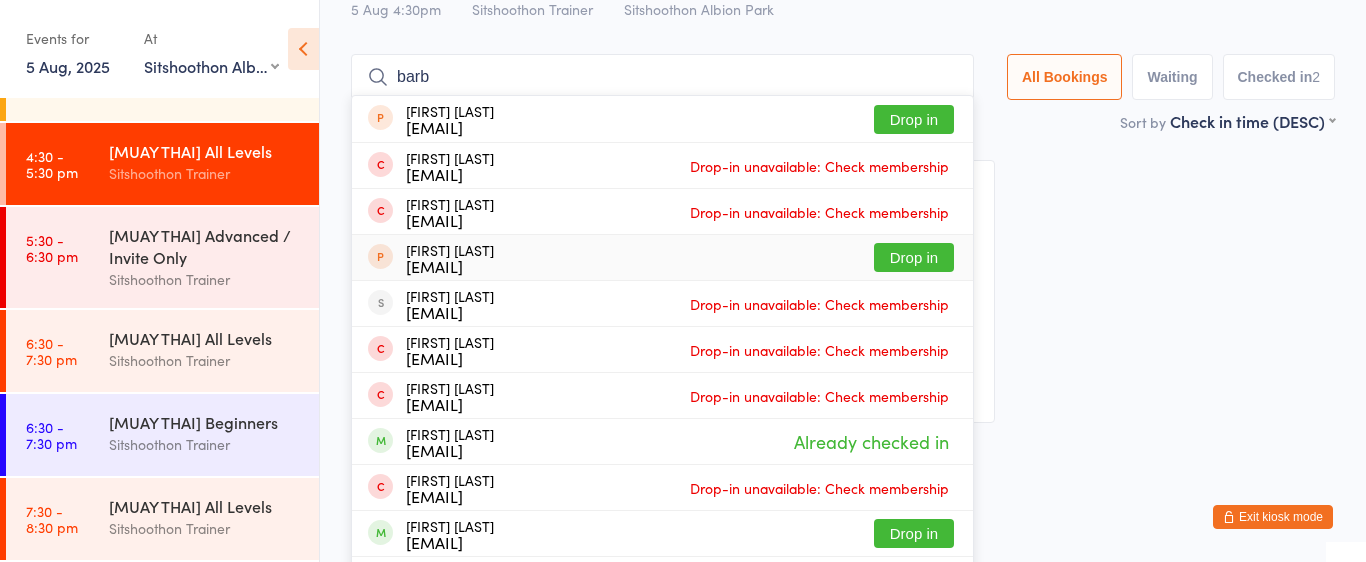 scroll, scrollTop: 86, scrollLeft: 0, axis: vertical 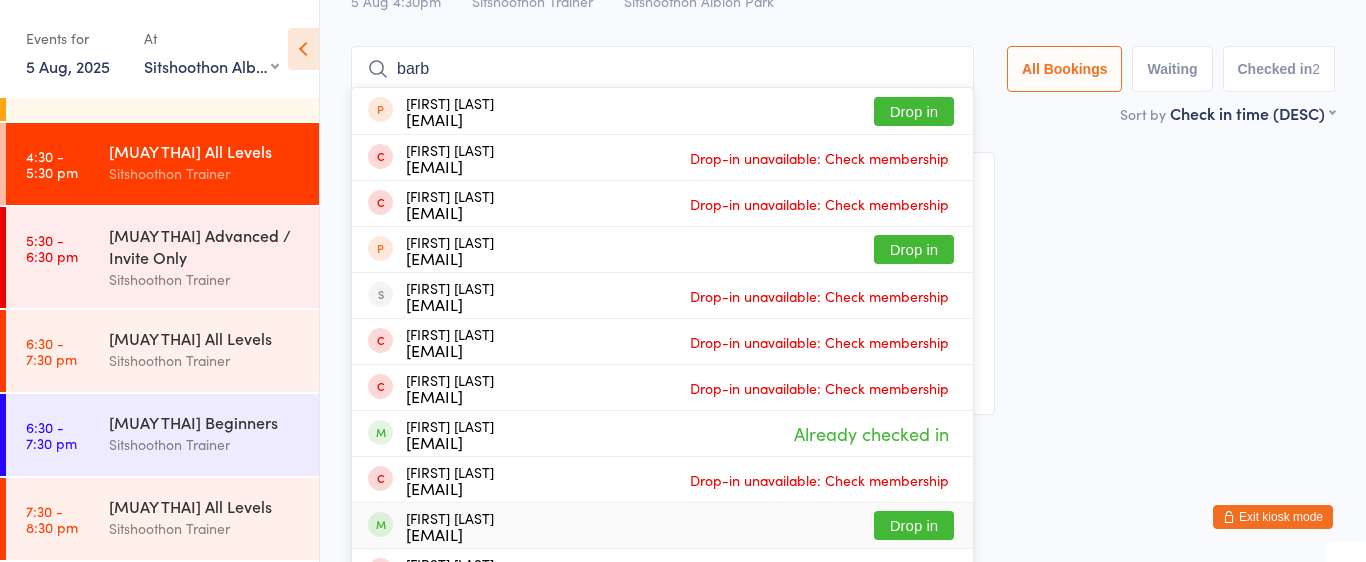 type on "barb" 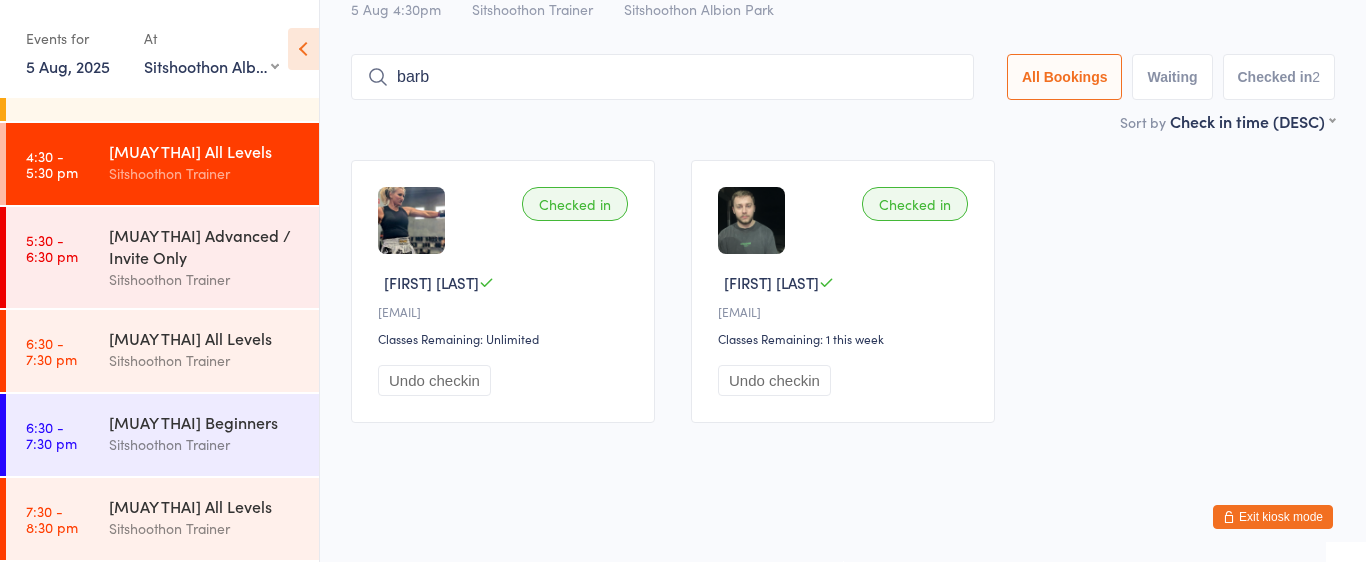type 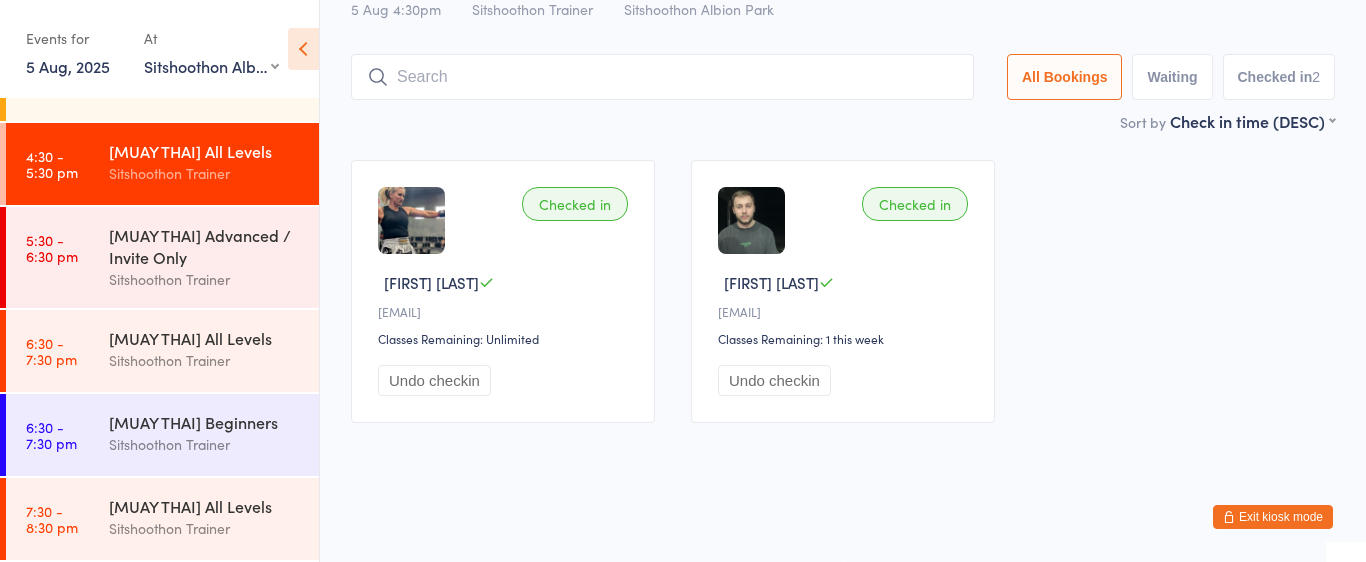 scroll, scrollTop: 78, scrollLeft: 0, axis: vertical 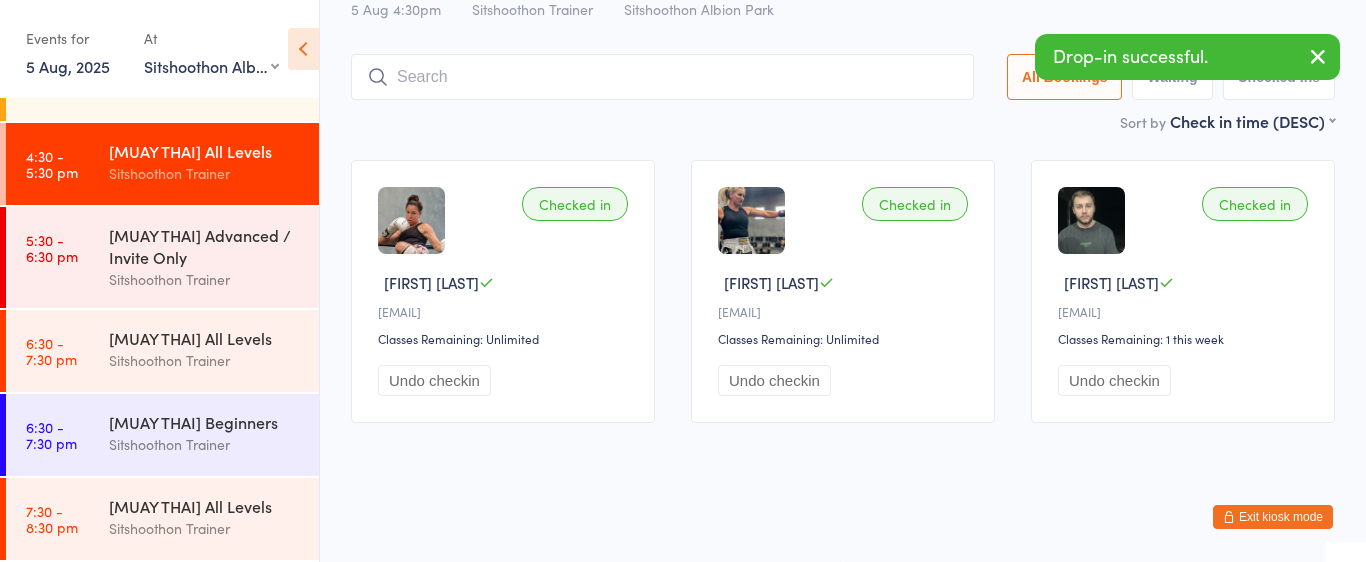 click on "Undo checkin" at bounding box center [774, 380] 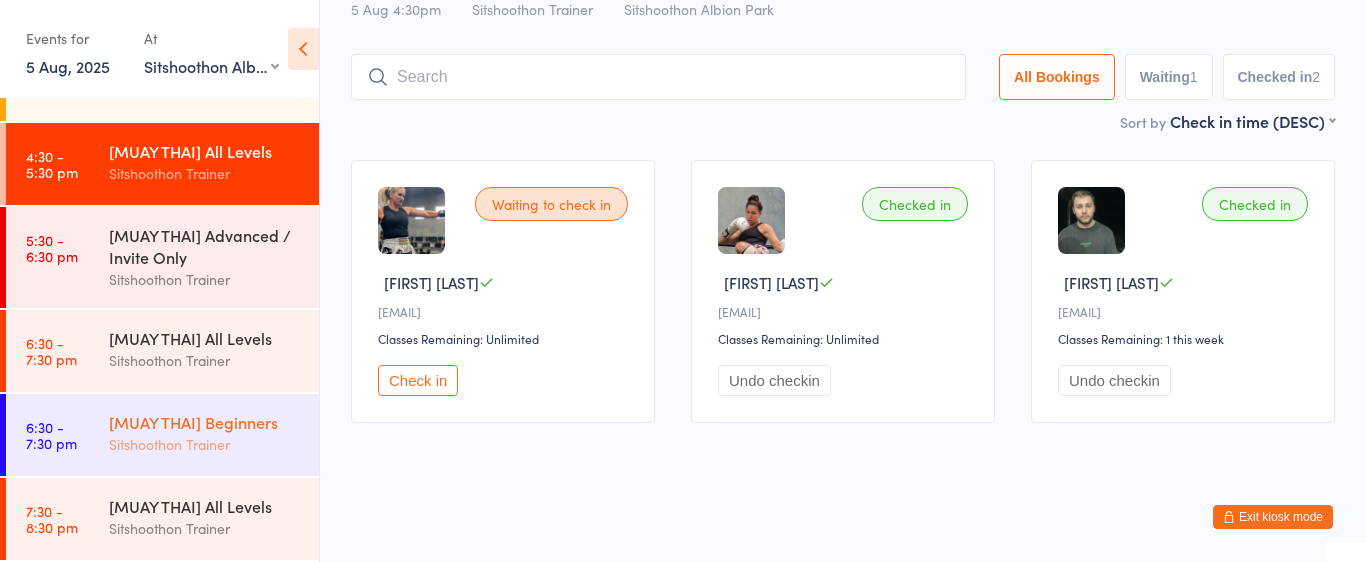 click on "6:30 - 7:30 pm [MUAY THAI] Beginners Sitshoothon Trainer" at bounding box center (162, 435) 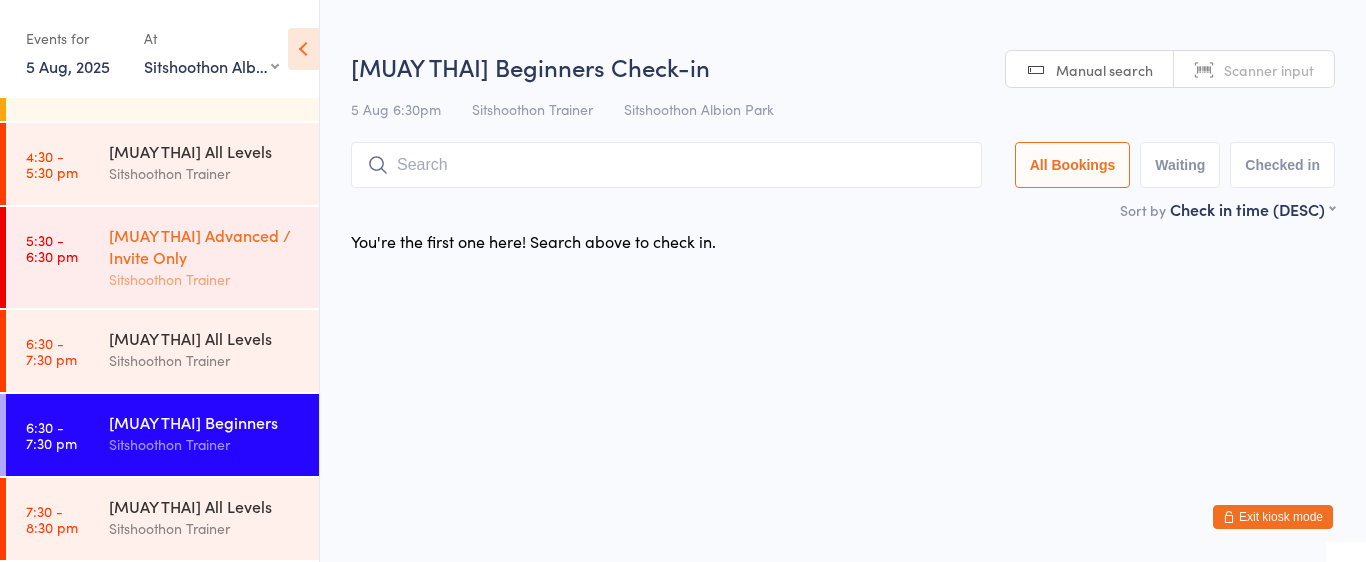 click on "Sitshoothon Trainer" at bounding box center [205, 279] 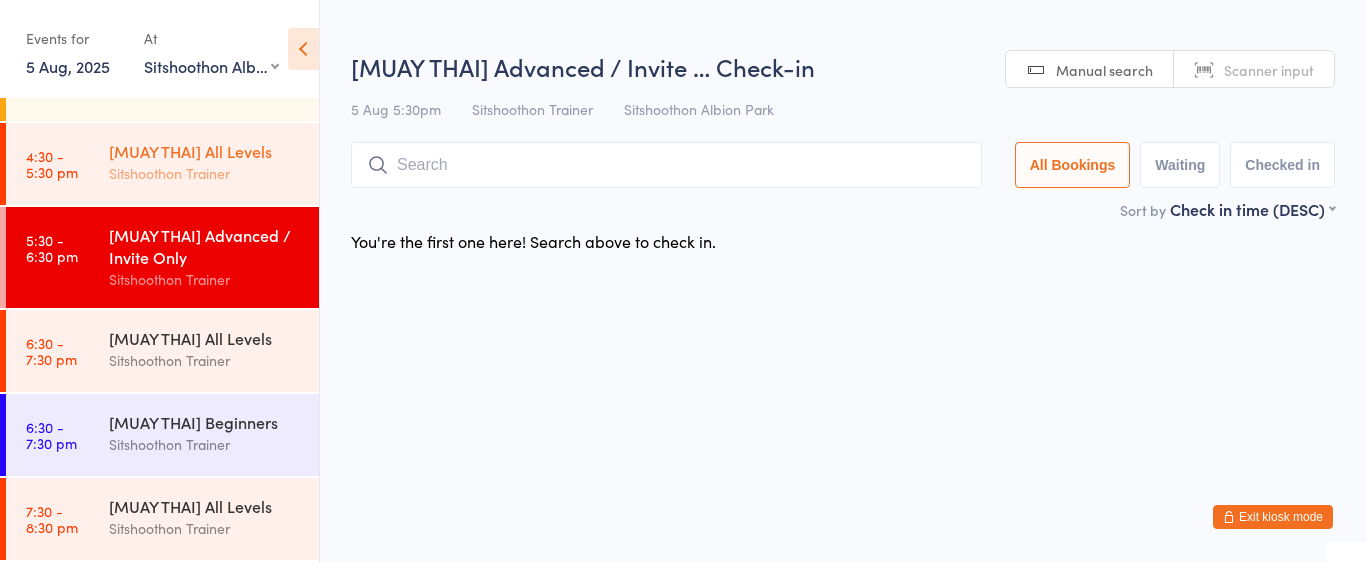 click on "[MUAY THAI] All Levels" at bounding box center (205, 151) 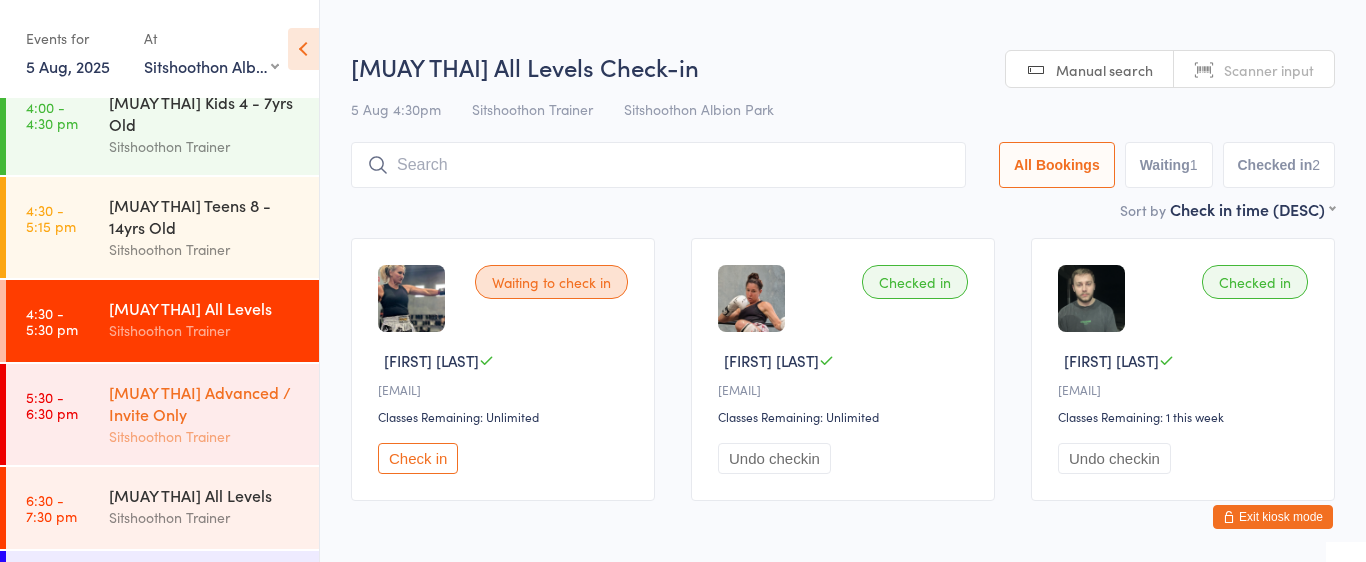 scroll, scrollTop: 177, scrollLeft: 0, axis: vertical 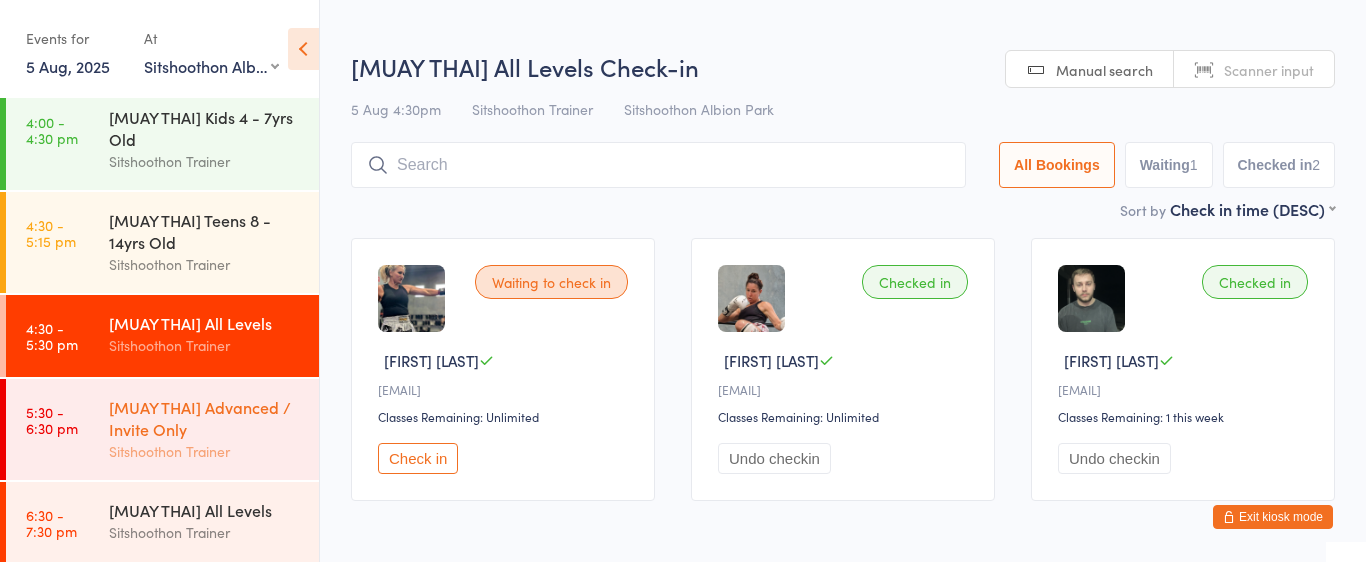 click on "[MUAY THAI] Teens 8 - 14yrs Old" at bounding box center [205, 231] 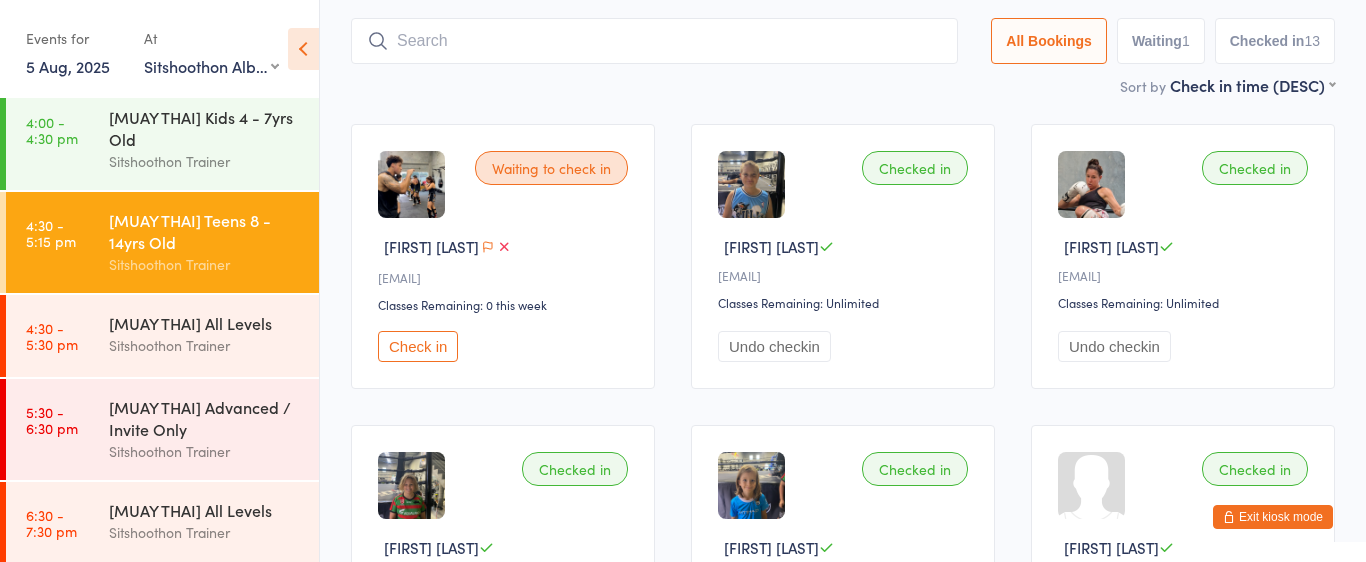 scroll, scrollTop: 0, scrollLeft: 0, axis: both 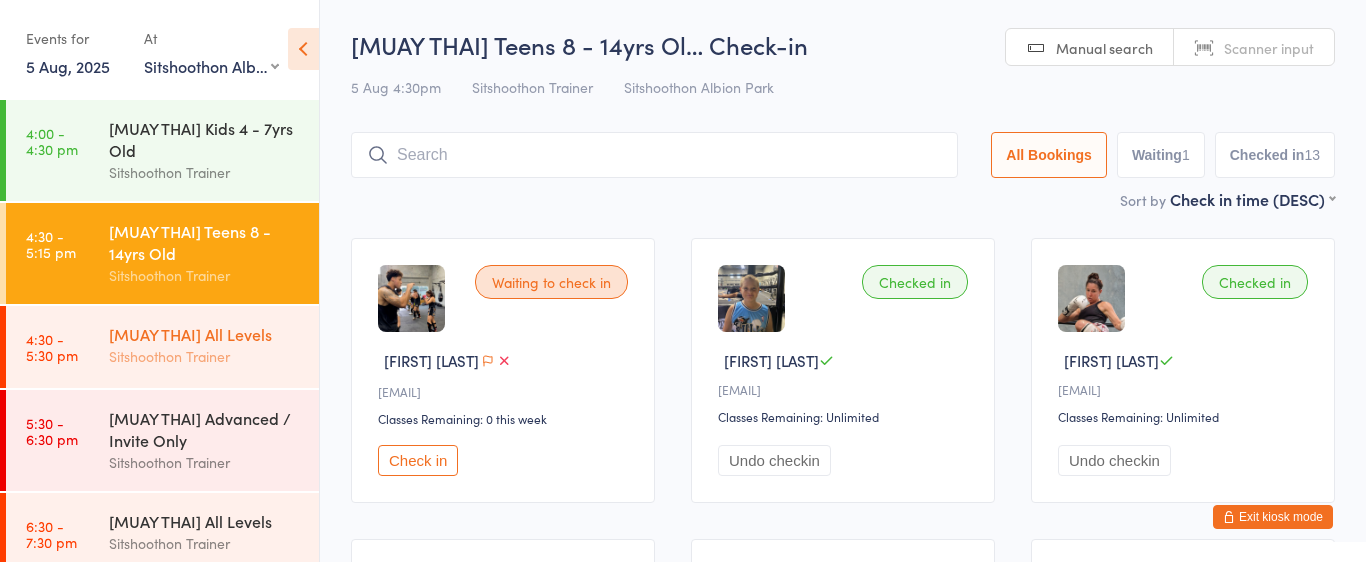 click on "[MUAY THAI] All Levels Sitshoothon Trainer" at bounding box center (214, 345) 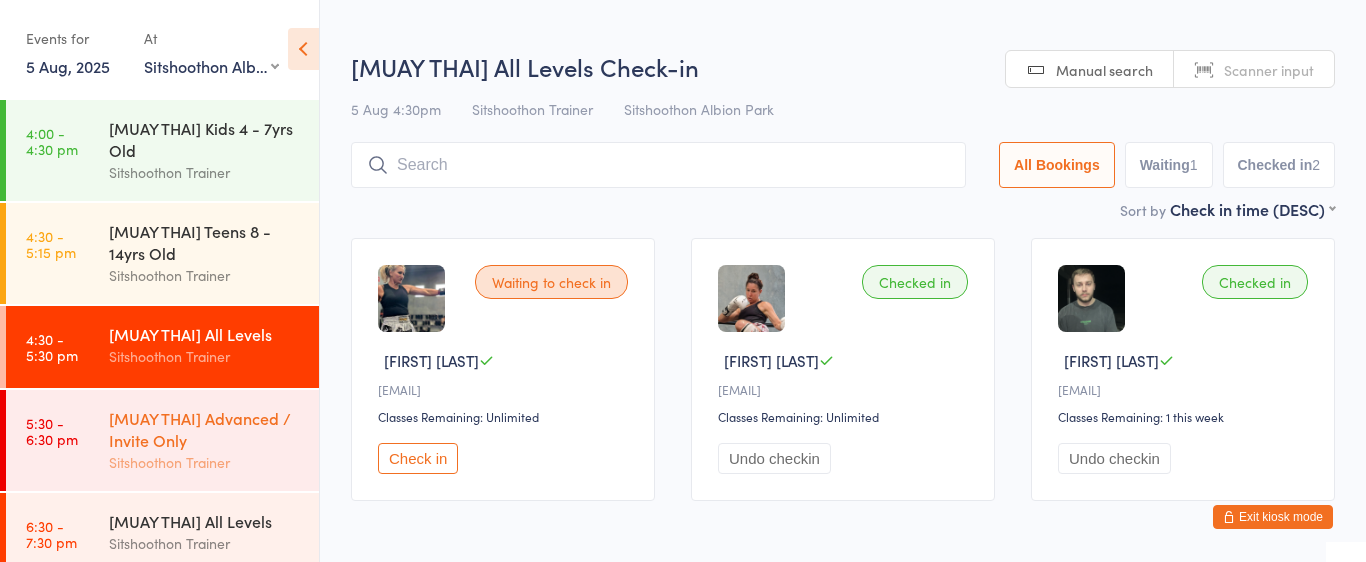 click on "[MUAY THAI] Advanced / Invite Only" at bounding box center (205, 429) 